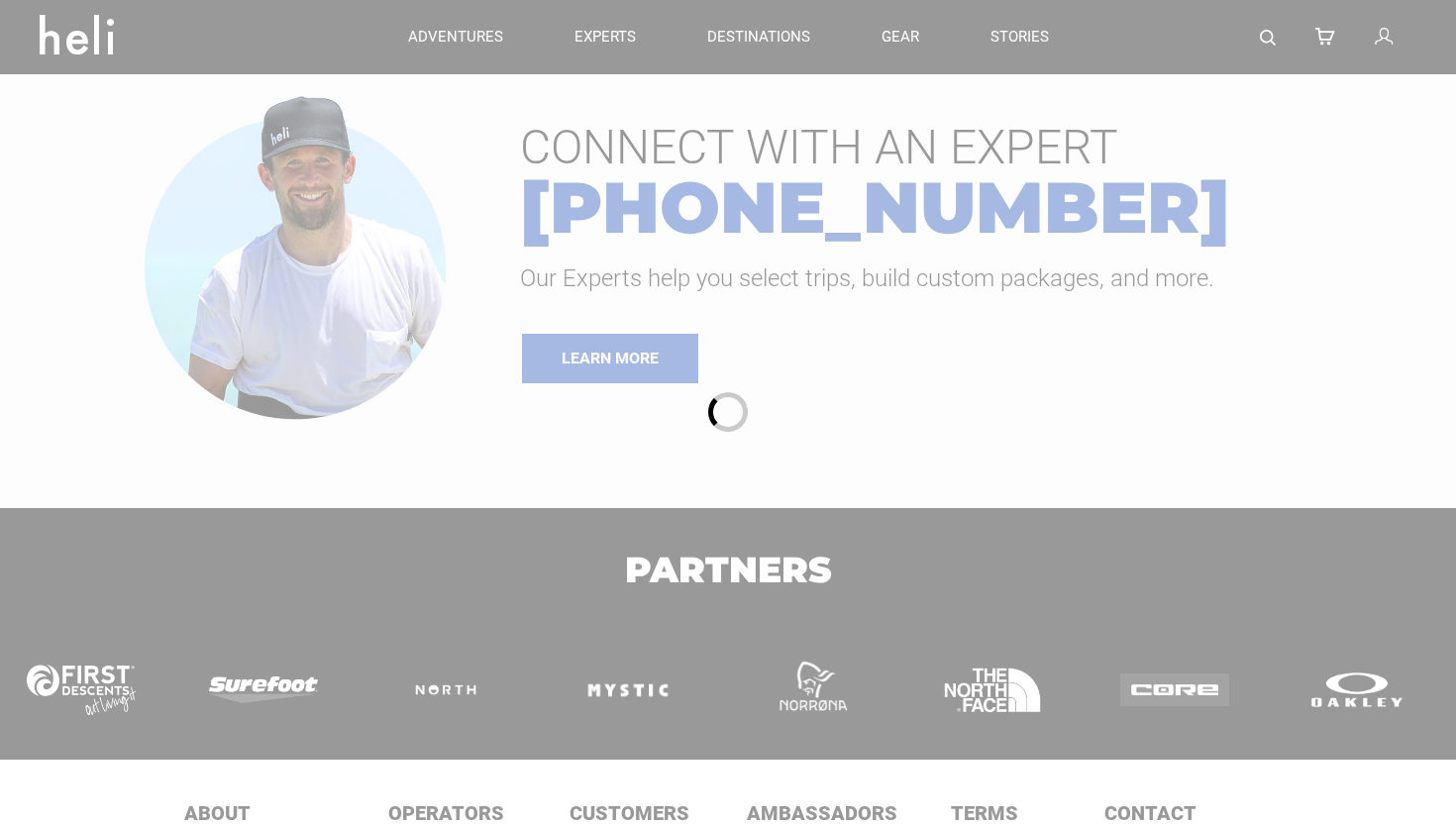 scroll, scrollTop: 0, scrollLeft: 0, axis: both 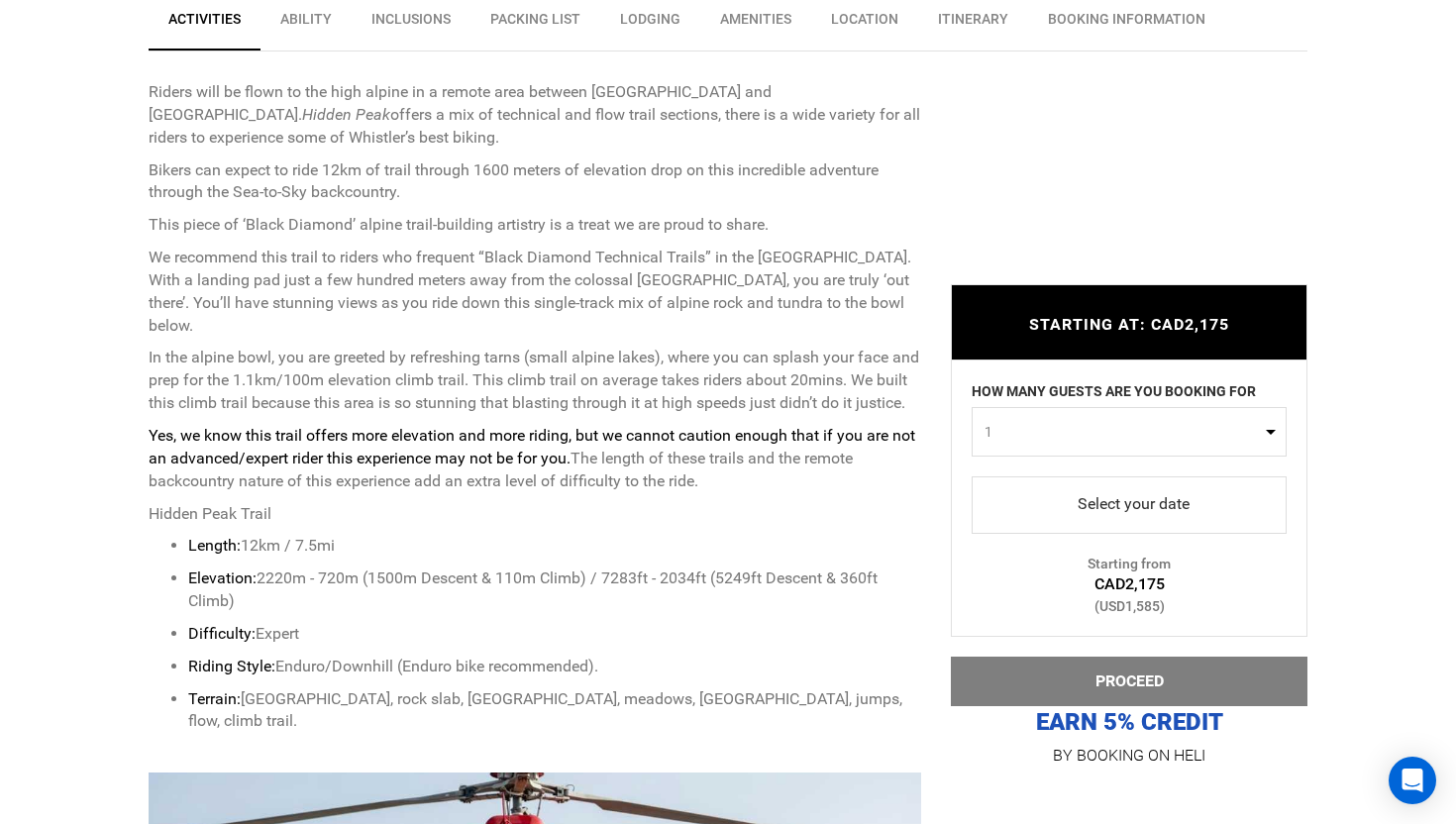 click on "1" at bounding box center (1129, 432) 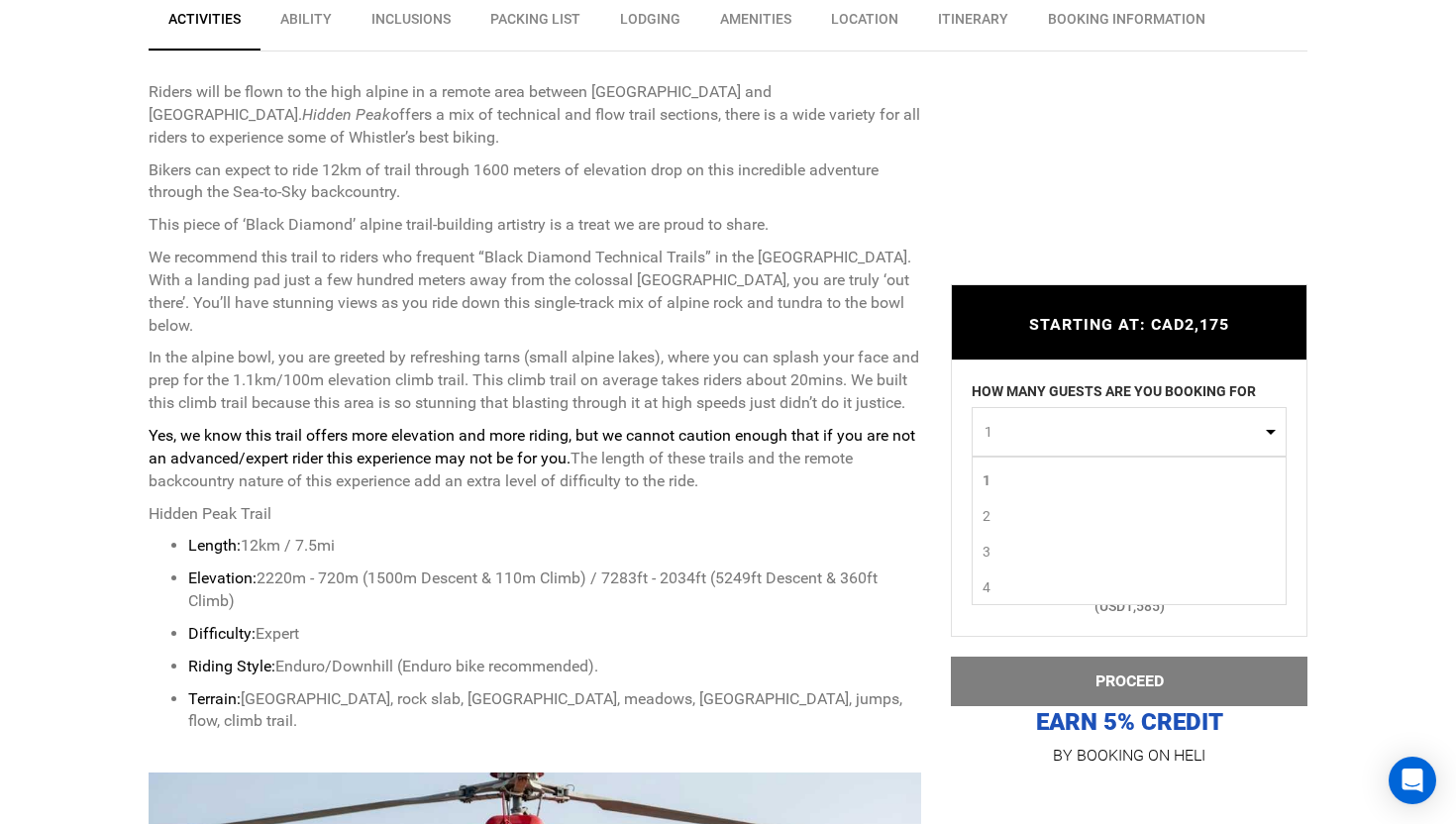 scroll, scrollTop: 30, scrollLeft: 0, axis: vertical 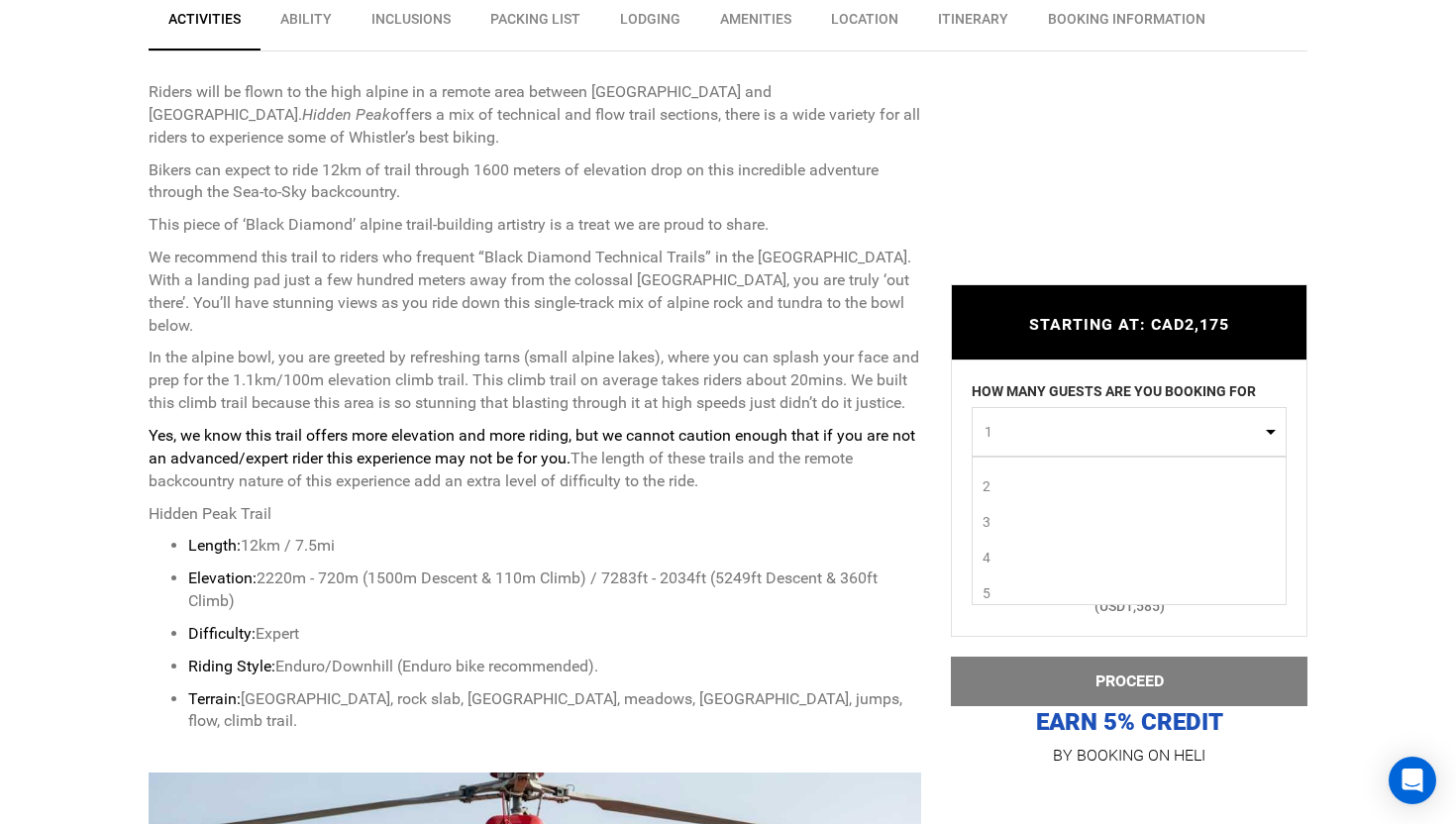 click on "5" at bounding box center (1129, 593) 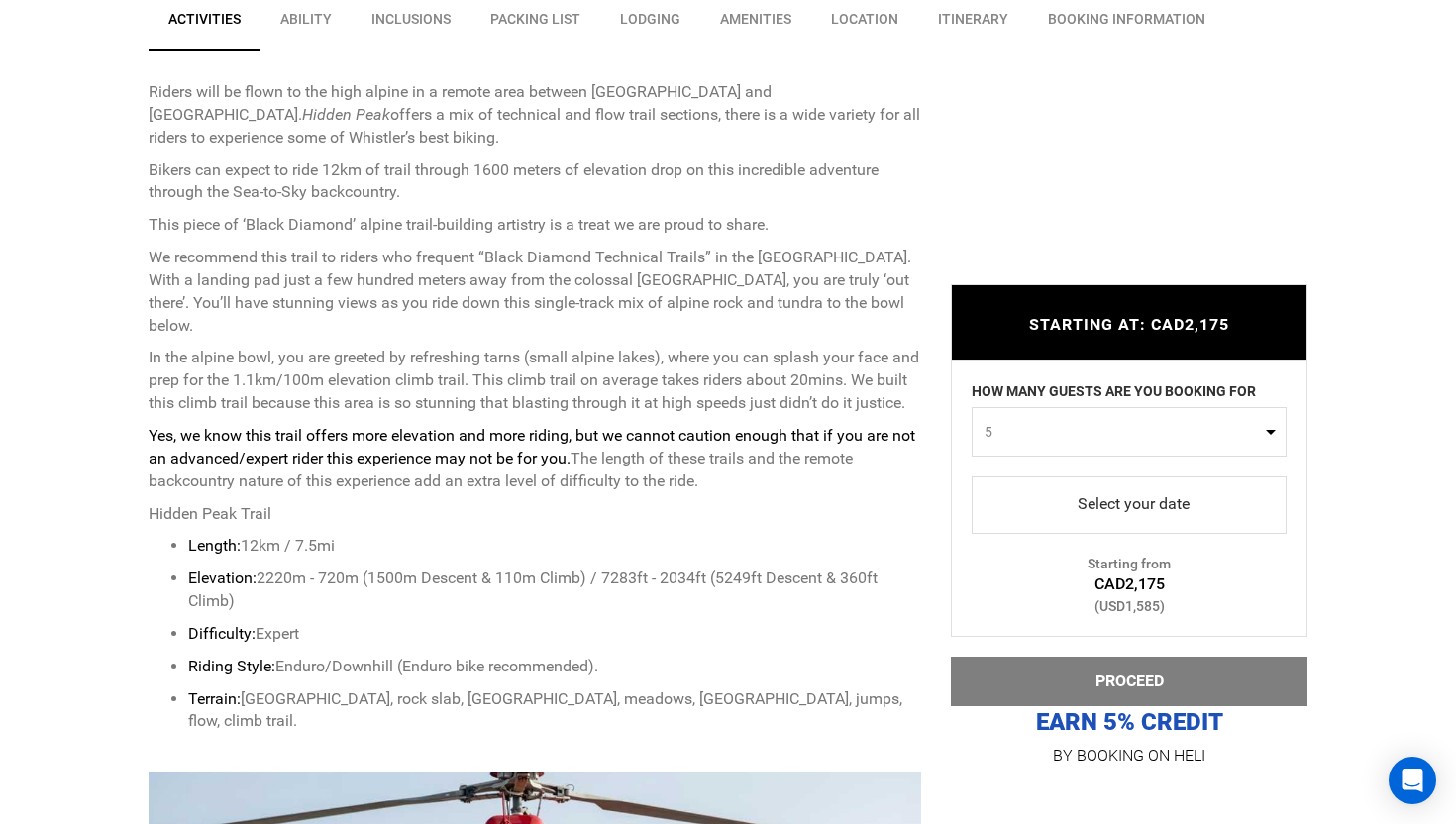 click on "5" at bounding box center (1122, 432) 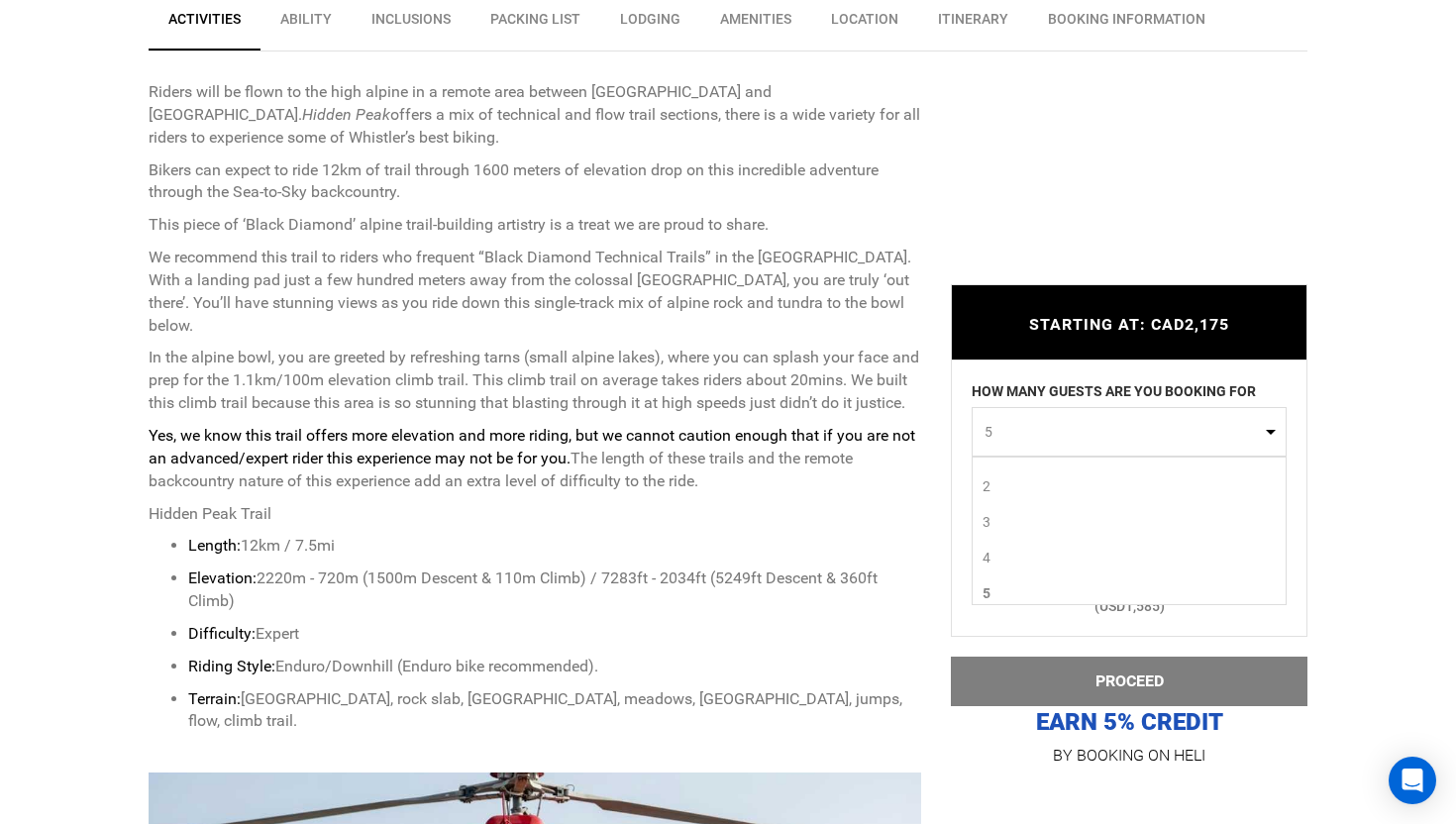 scroll, scrollTop: 7, scrollLeft: 0, axis: vertical 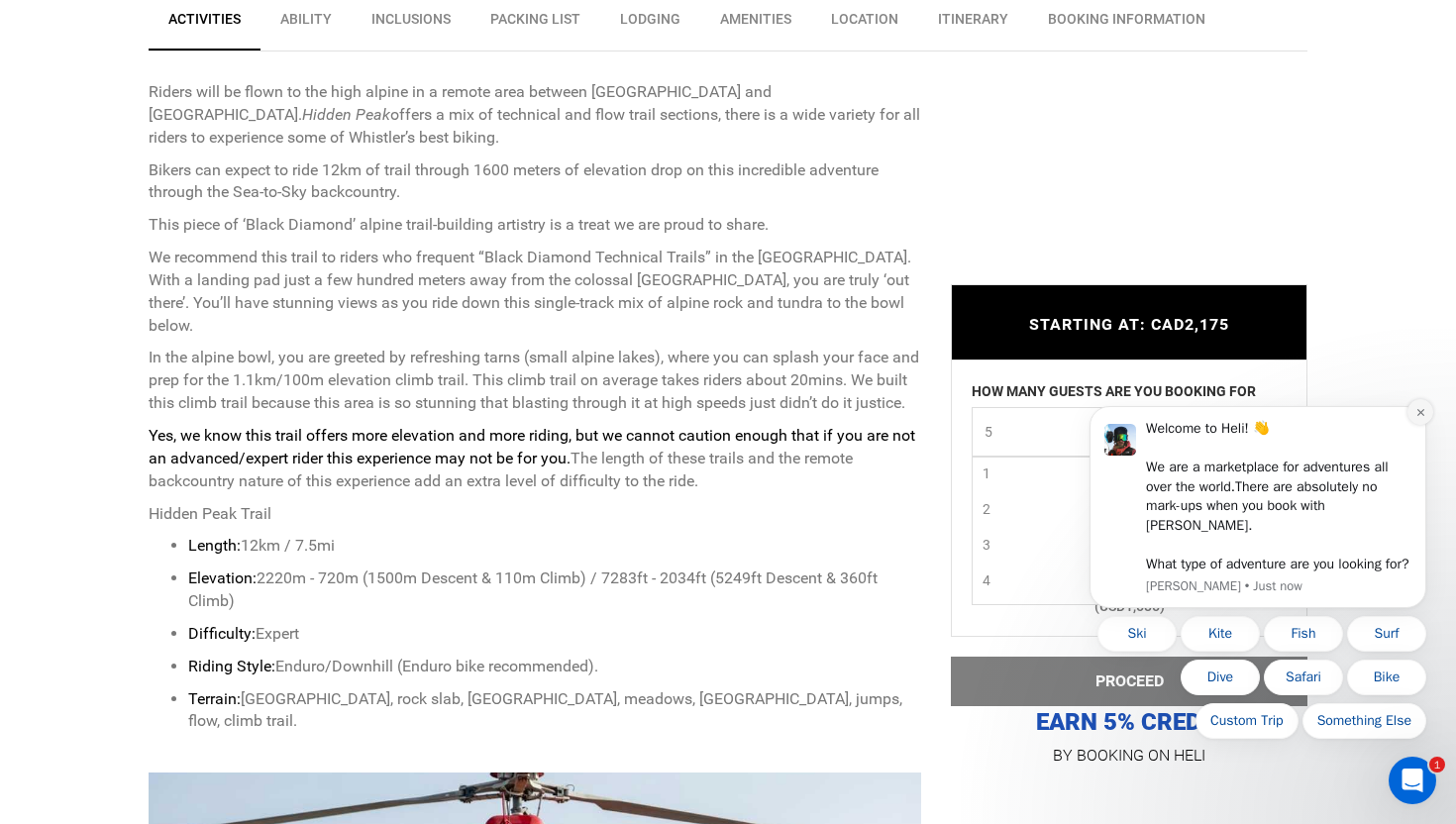 click at bounding box center [1420, 412] 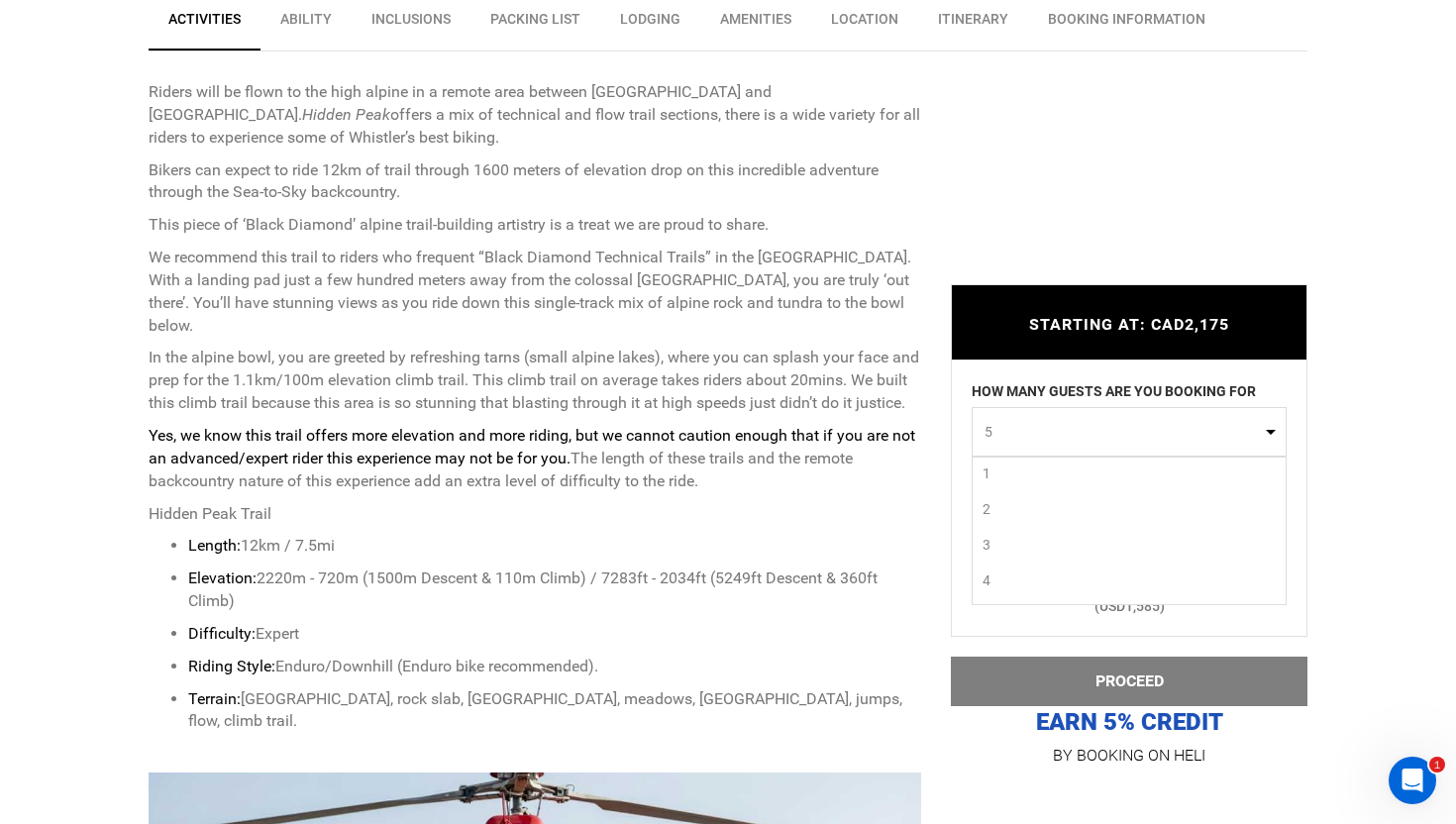 click on "1" at bounding box center [1129, 473] 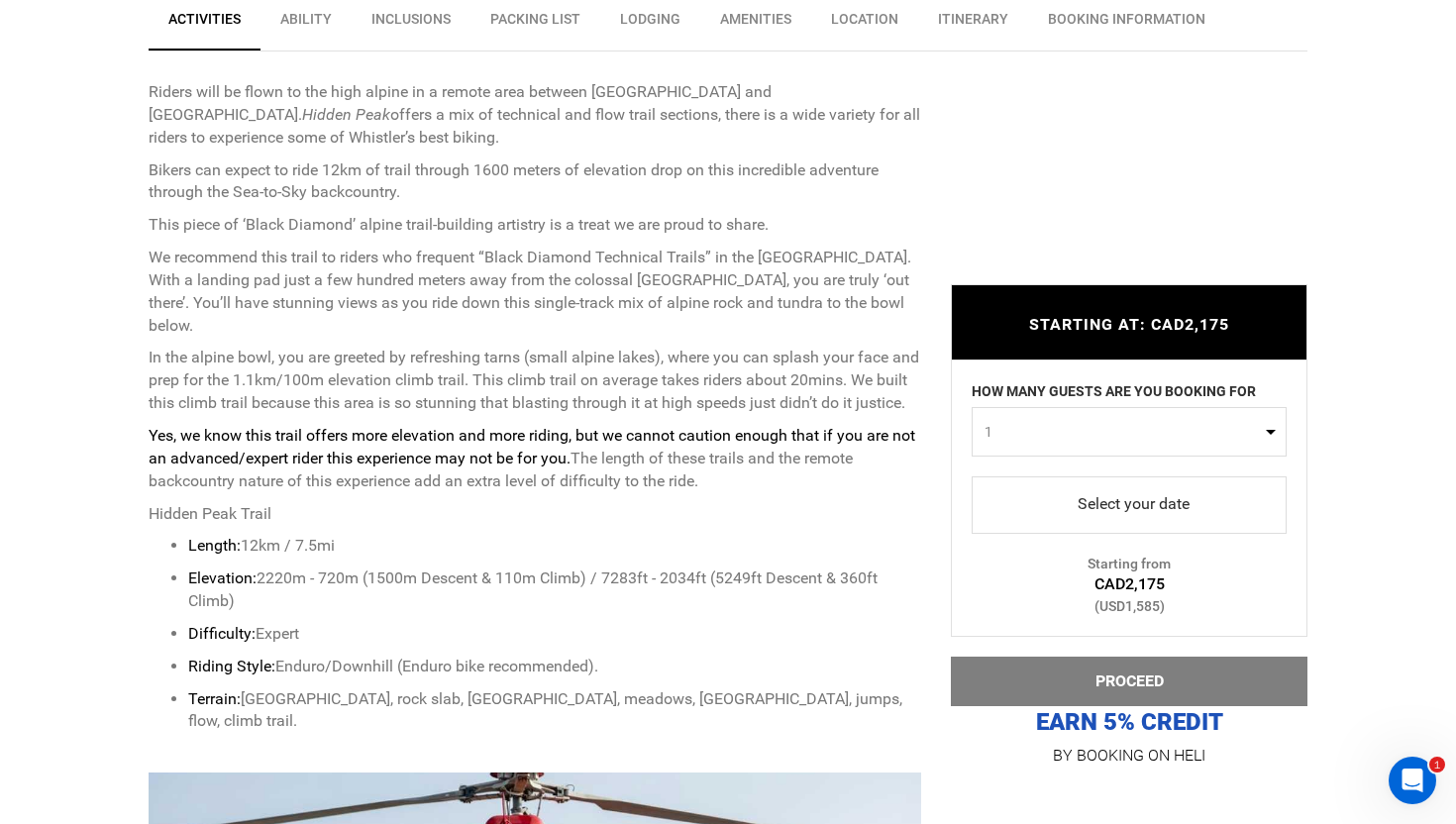 click on "1" at bounding box center (1122, 432) 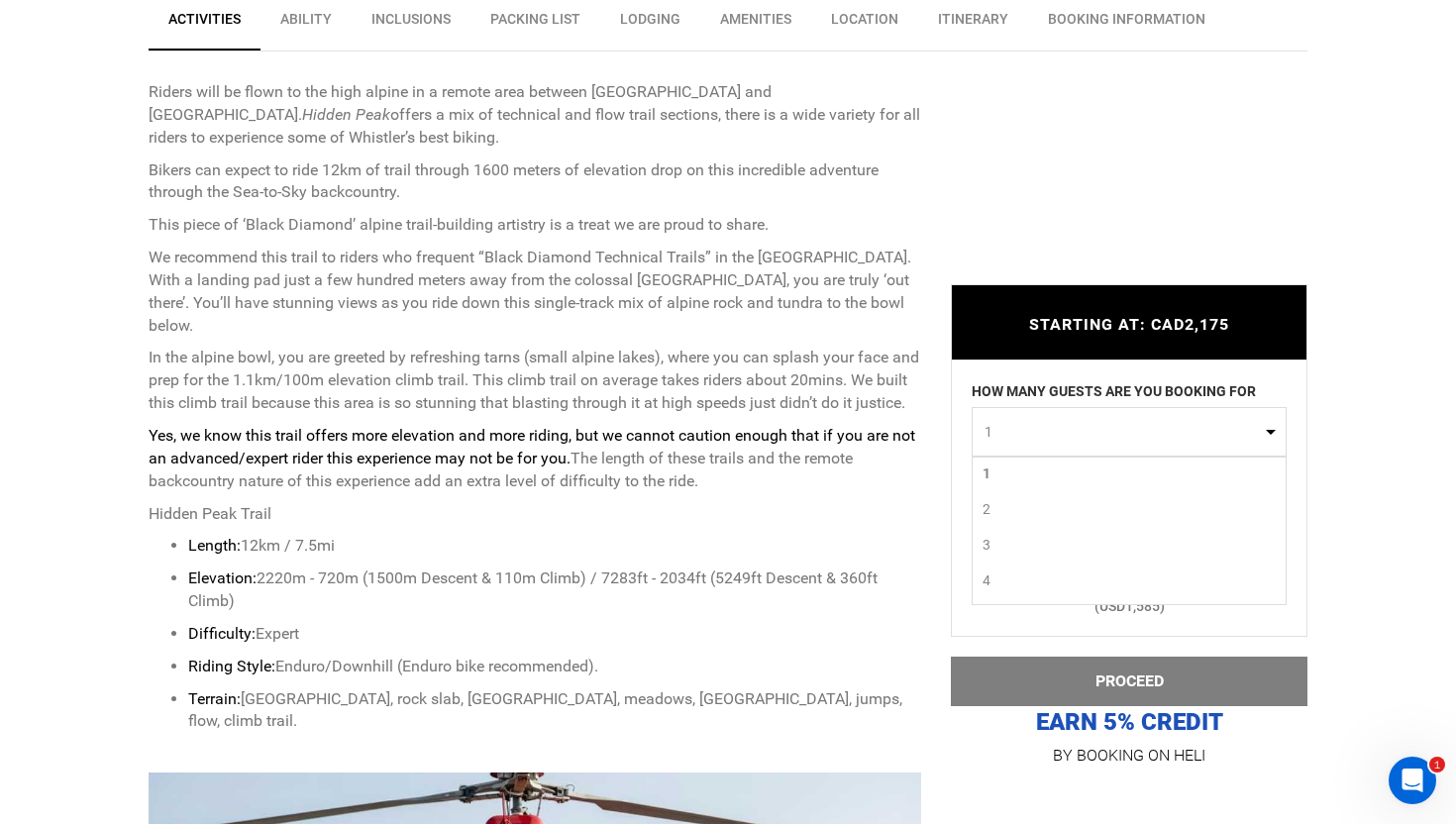 scroll, scrollTop: 5, scrollLeft: 0, axis: vertical 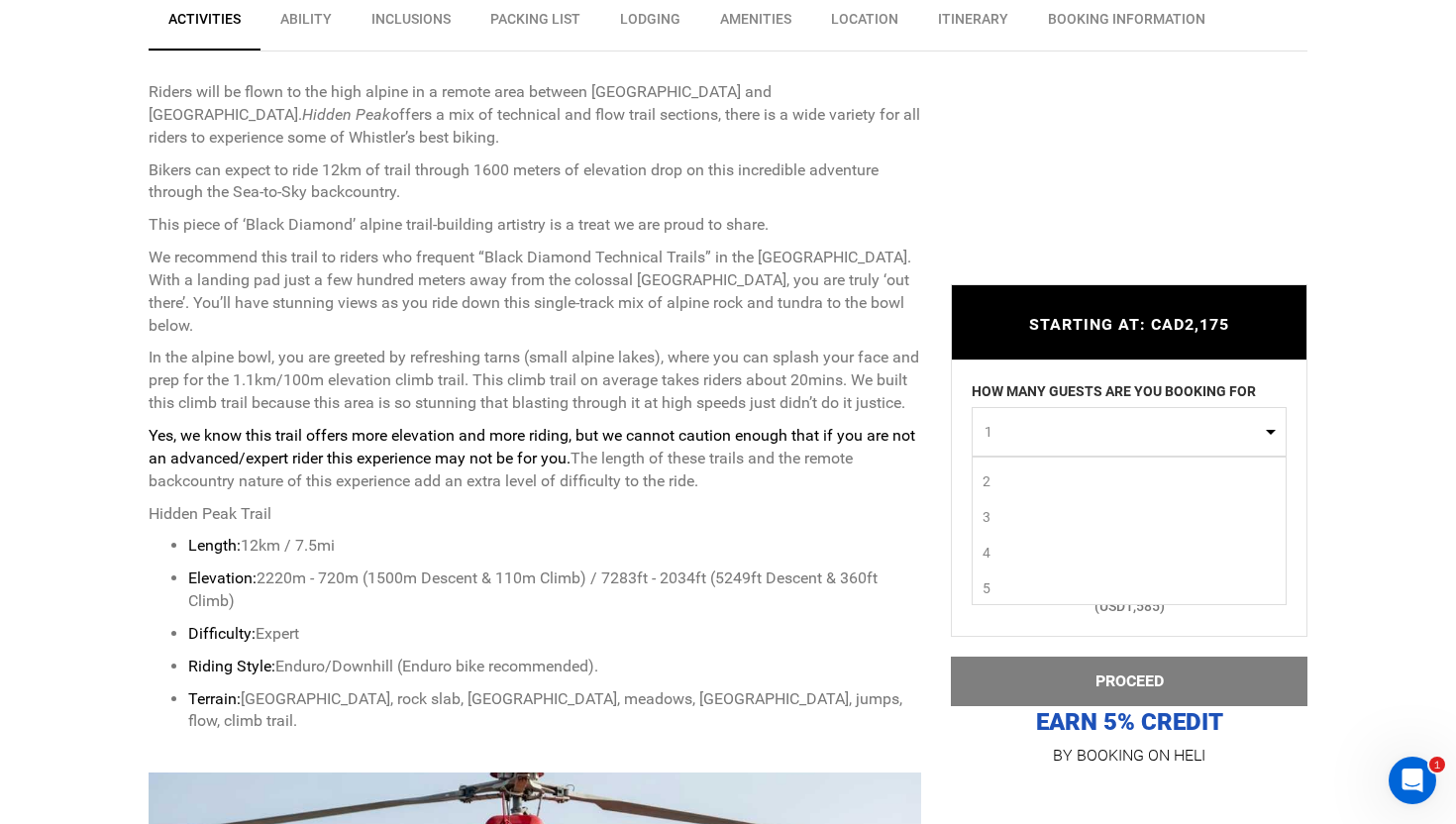 click on "5" at bounding box center [1129, 588] 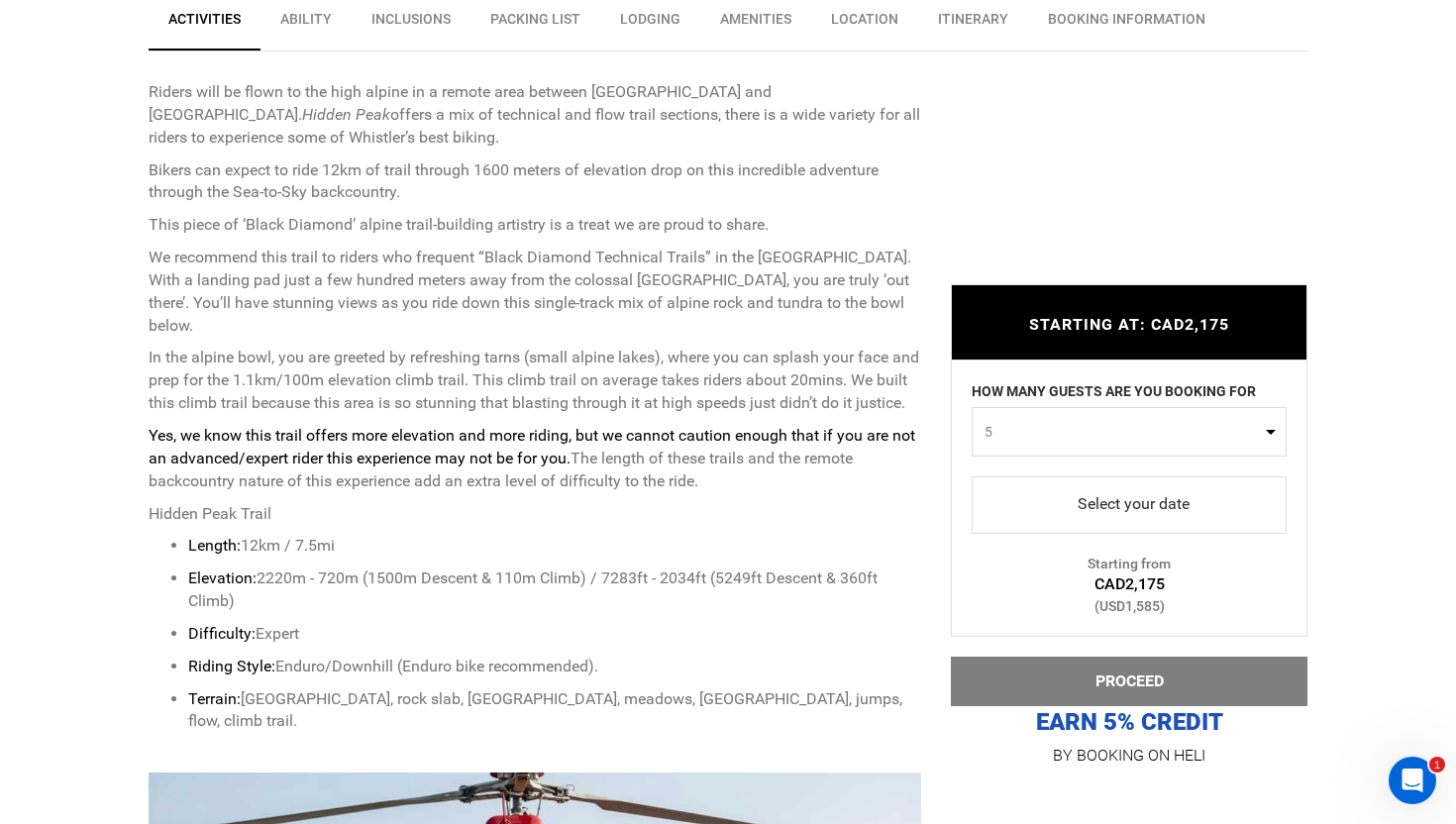 click on "5" at bounding box center [1122, 432] 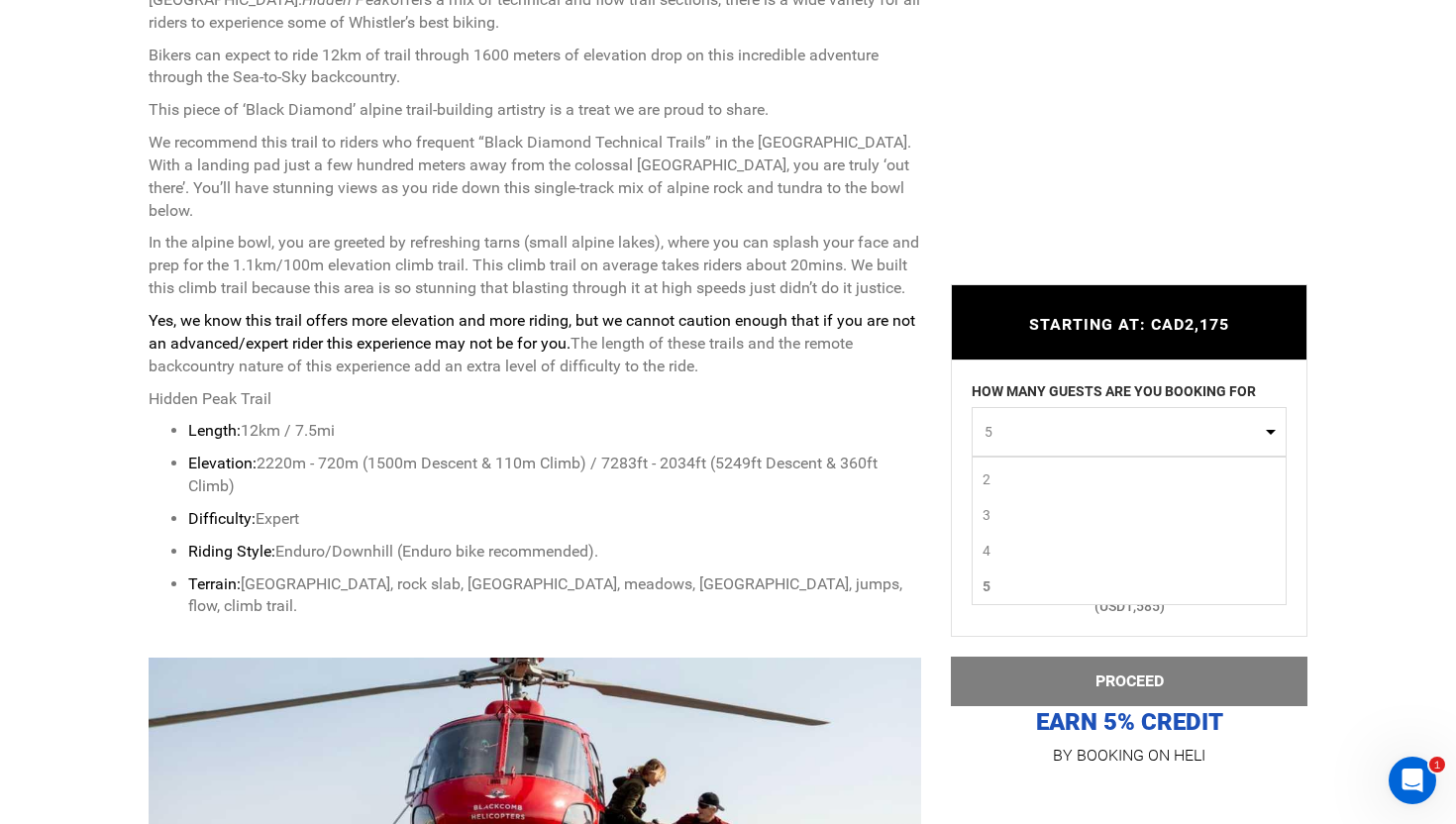 scroll, scrollTop: 932, scrollLeft: 0, axis: vertical 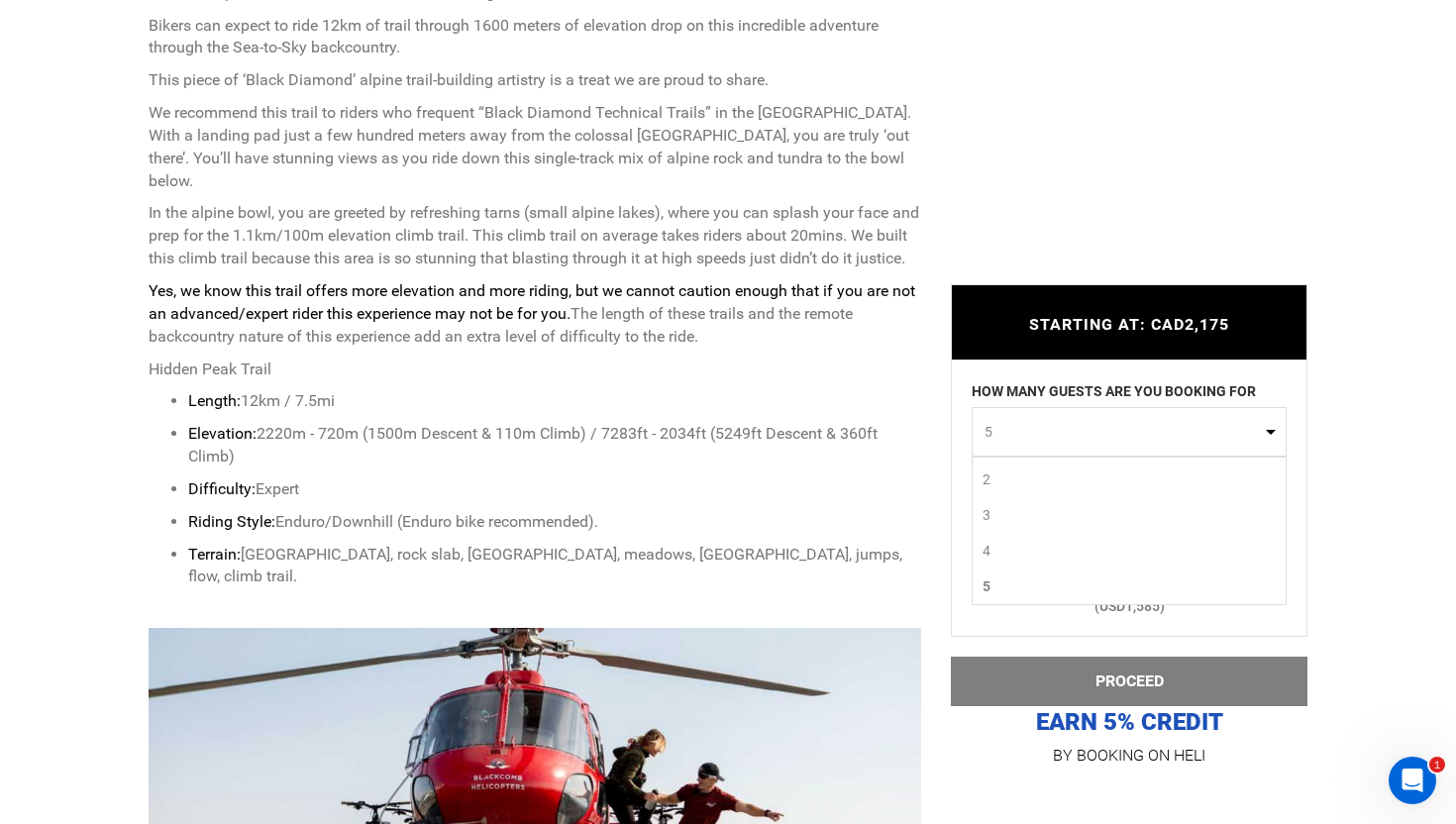 click on "4" at bounding box center [1129, 551] 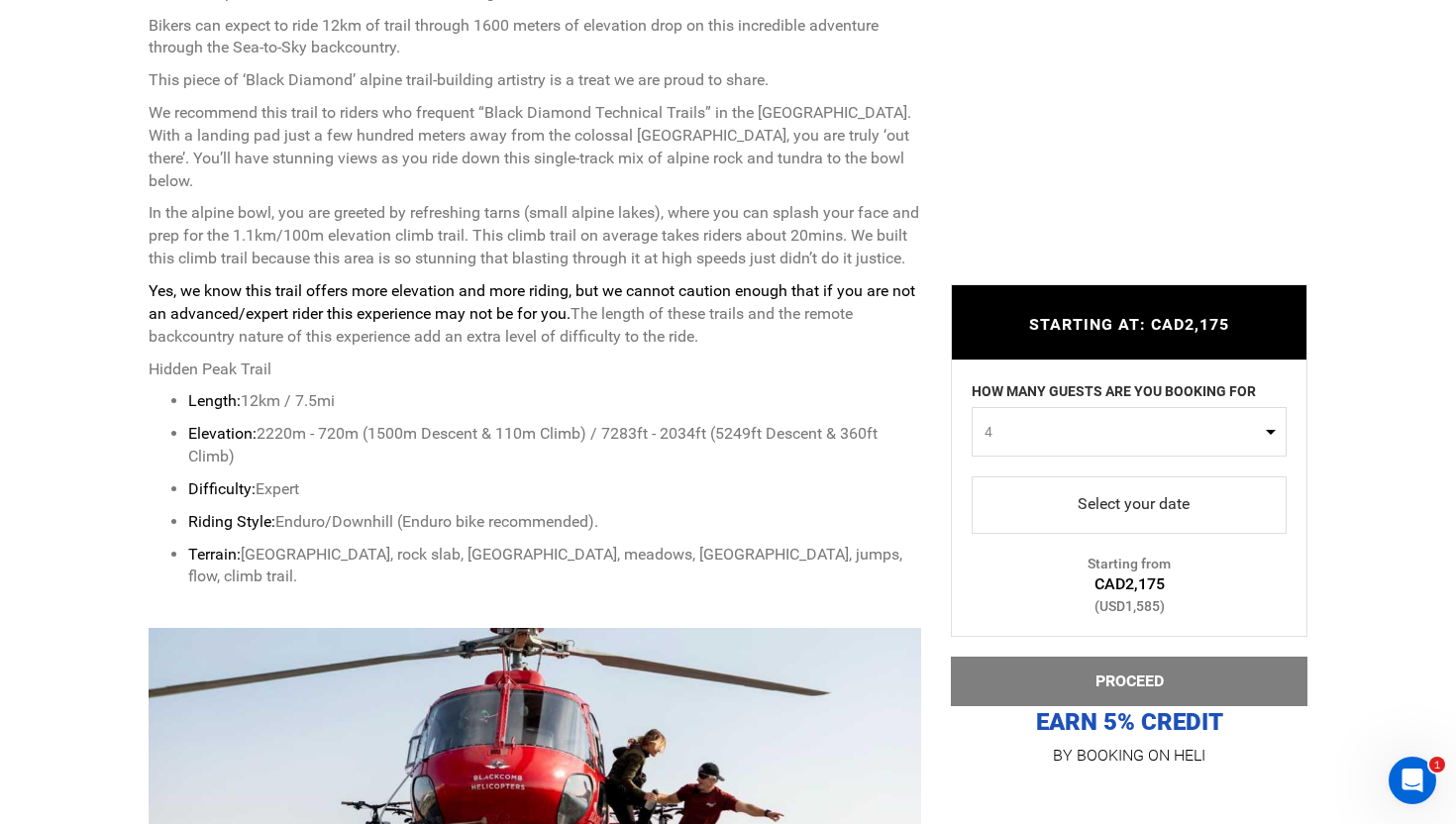 click on "4" at bounding box center [1122, 432] 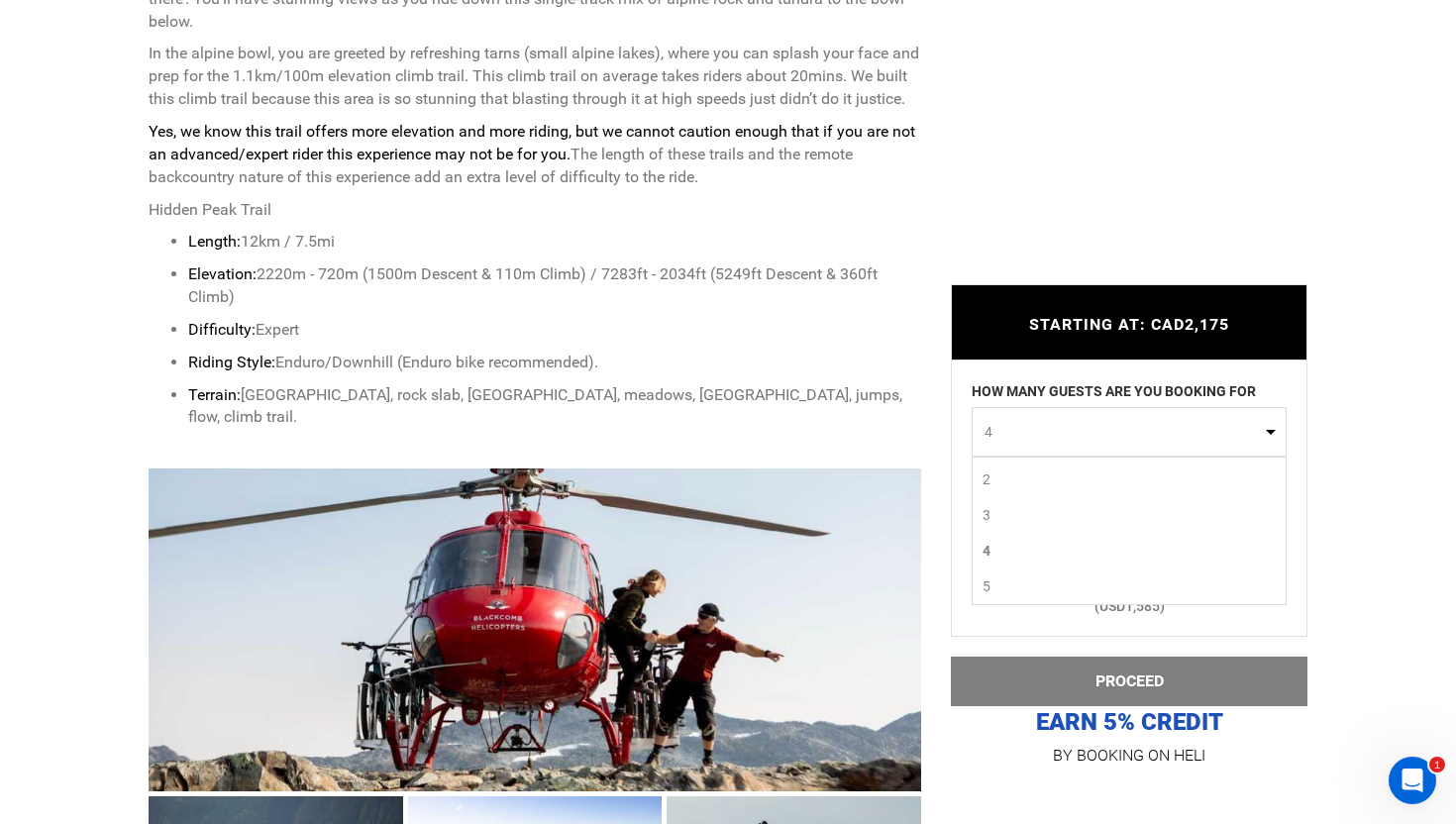 scroll, scrollTop: 1191, scrollLeft: 0, axis: vertical 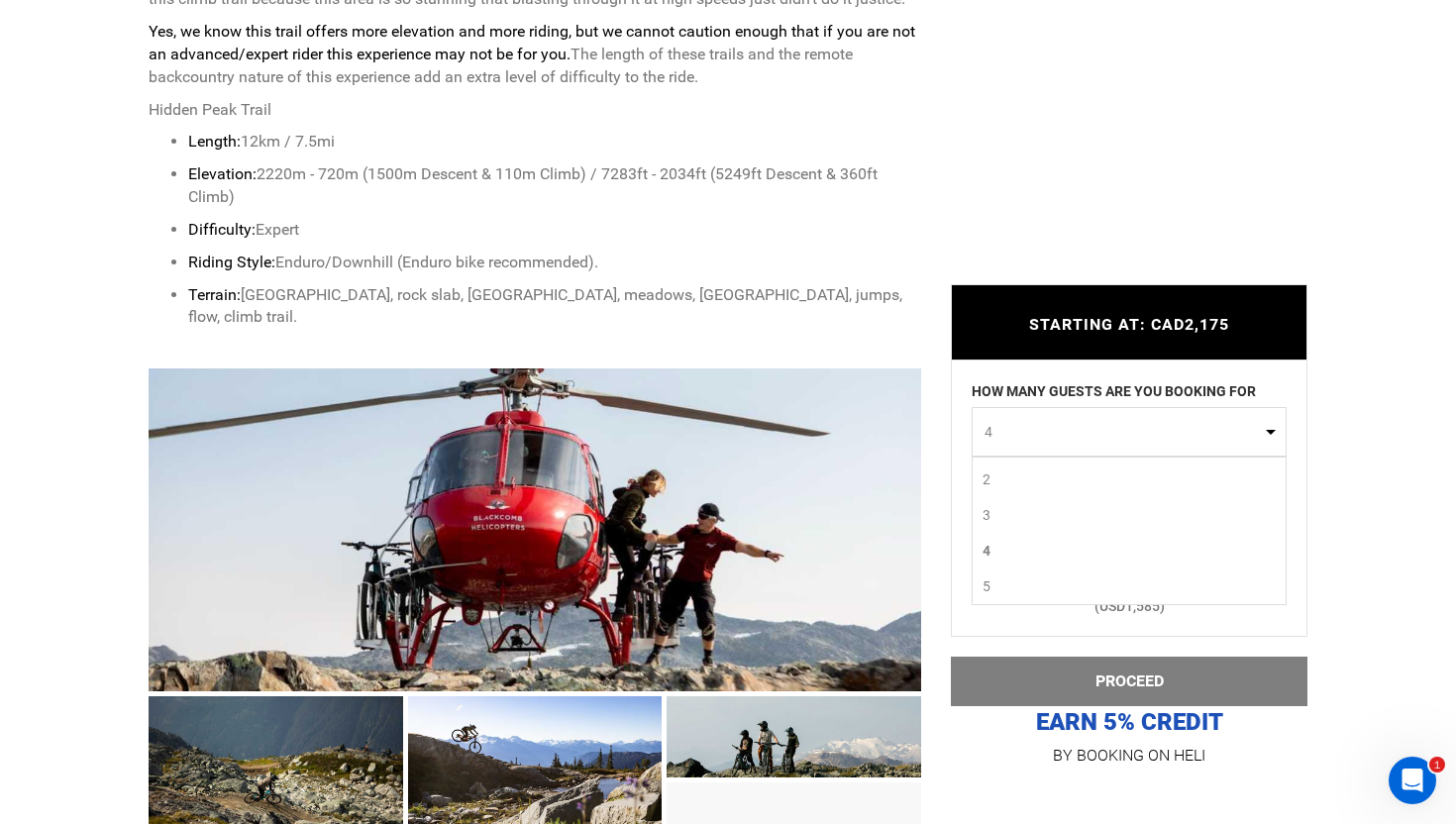 click on "5" at bounding box center [1129, 586] 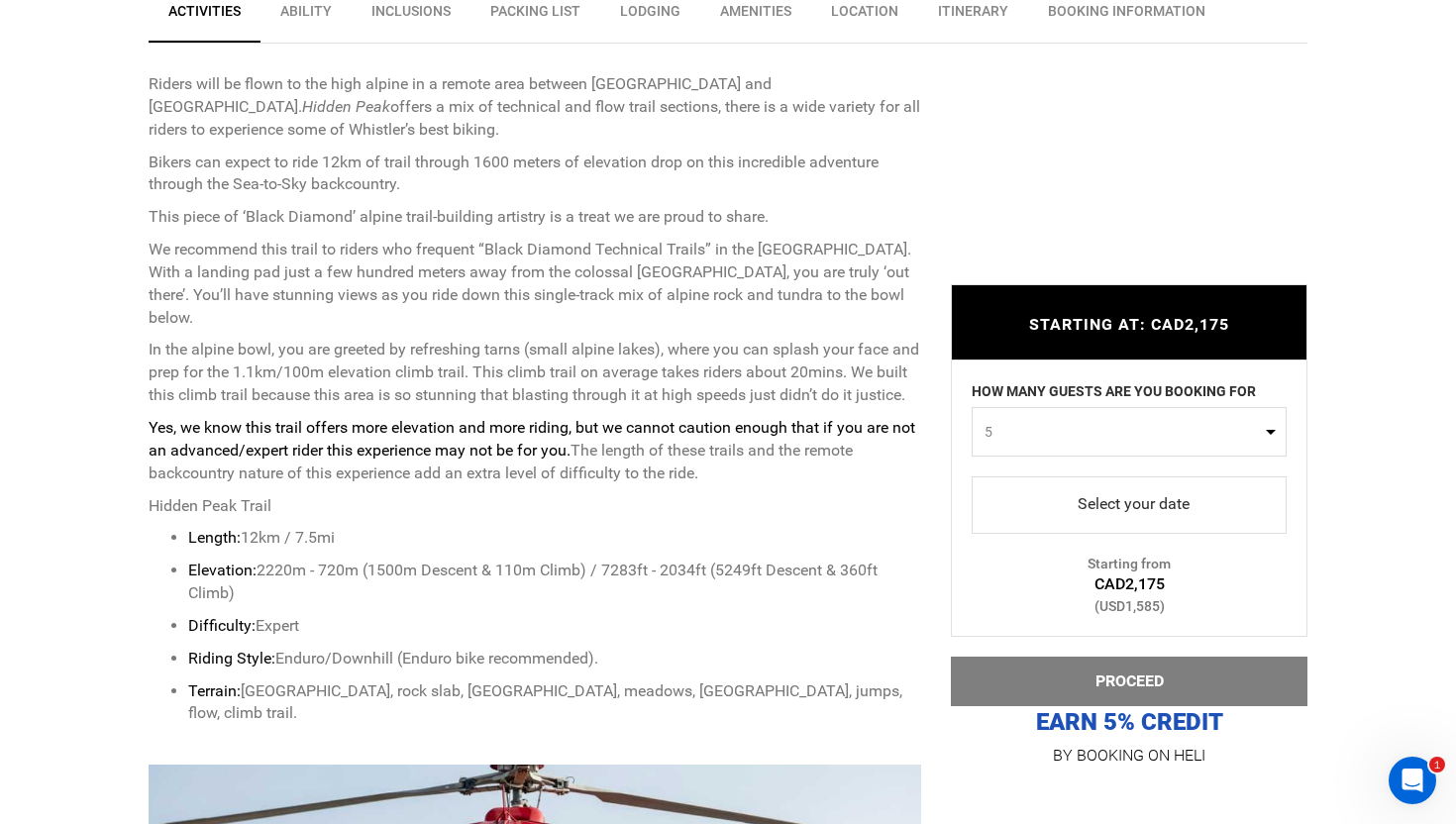 scroll, scrollTop: 809, scrollLeft: 0, axis: vertical 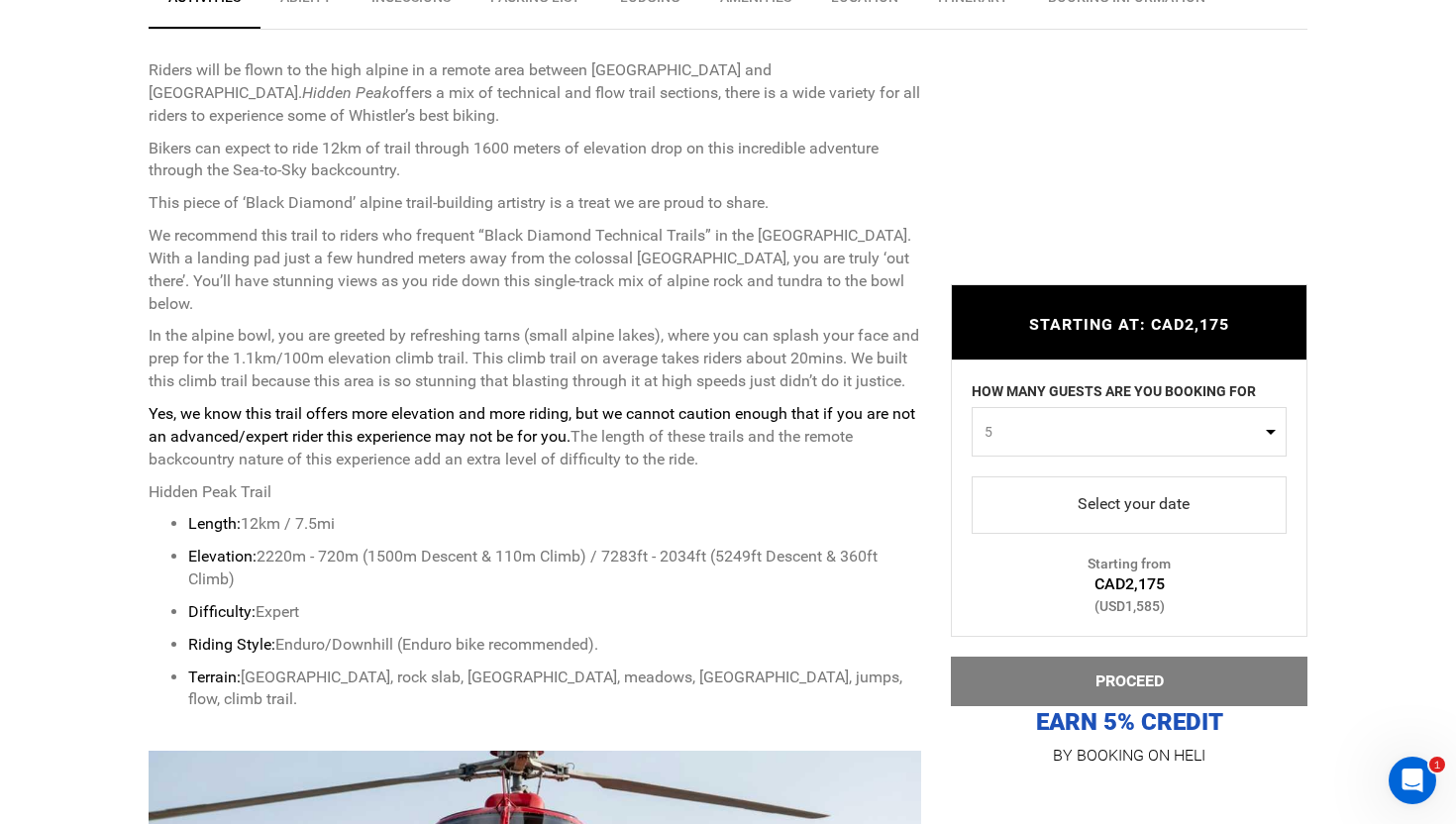 click at bounding box center [1129, 505] 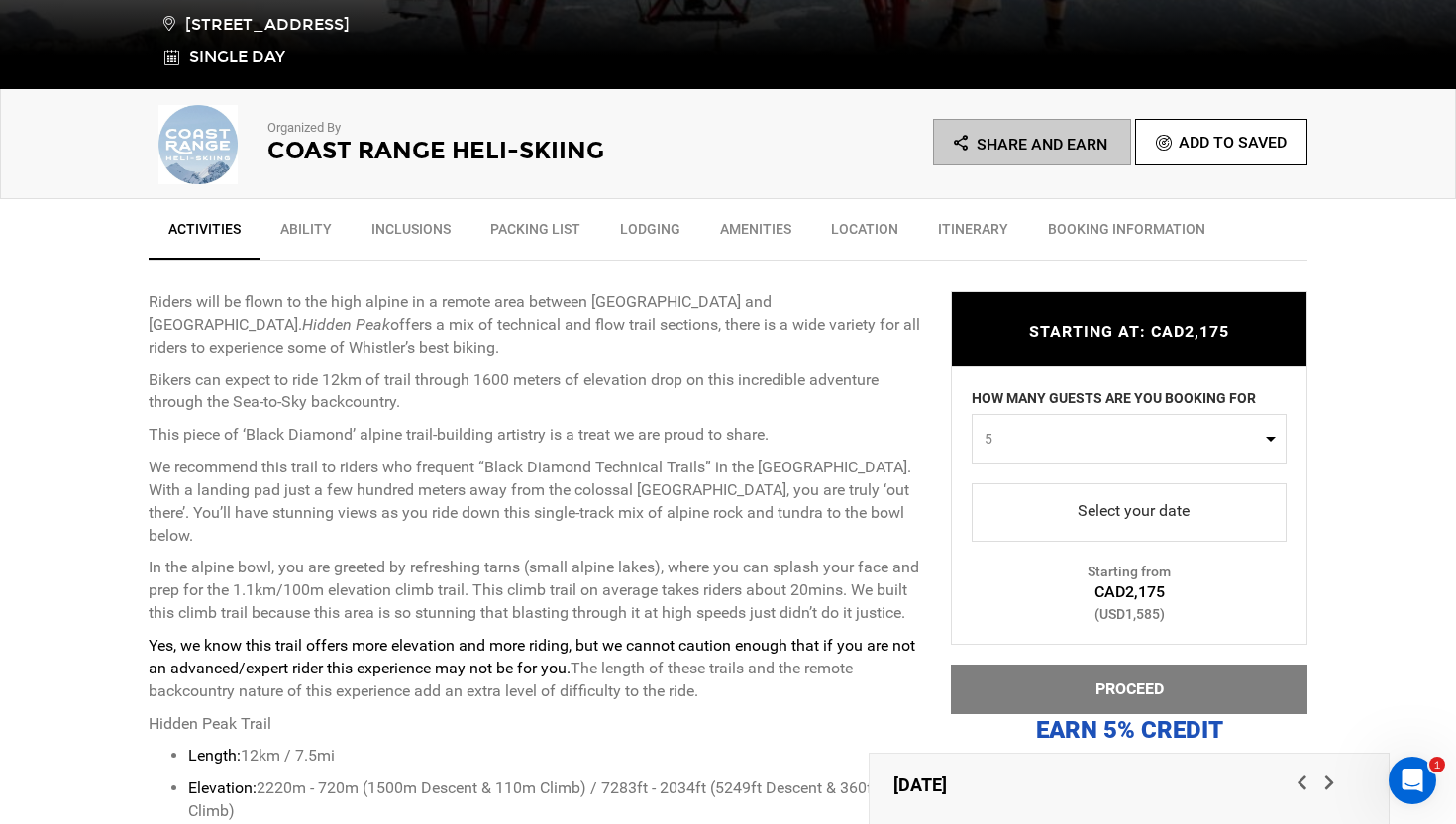 scroll, scrollTop: 470, scrollLeft: 0, axis: vertical 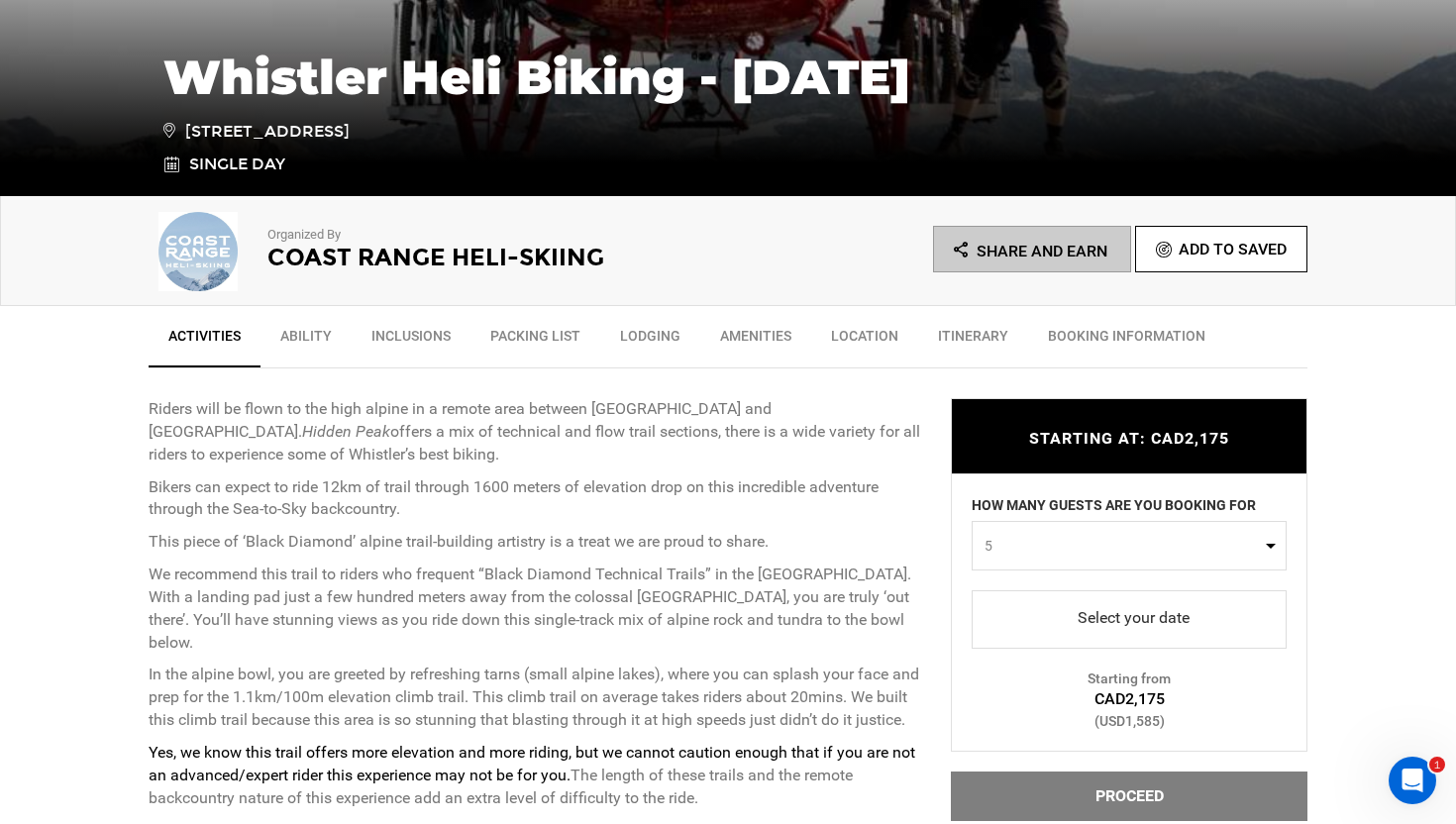 click on "STARTING AT: CAD2,175
STARTING AT: CAD2,175
HOW MANY GUESTS ARE YOU BOOKING FOR
5   0 1 2 3 4 5
0 1 2 3 4 5
Select your date
You must book for a minimum of 0
nights
or less than the maximum of 0" at bounding box center (1114, 626) 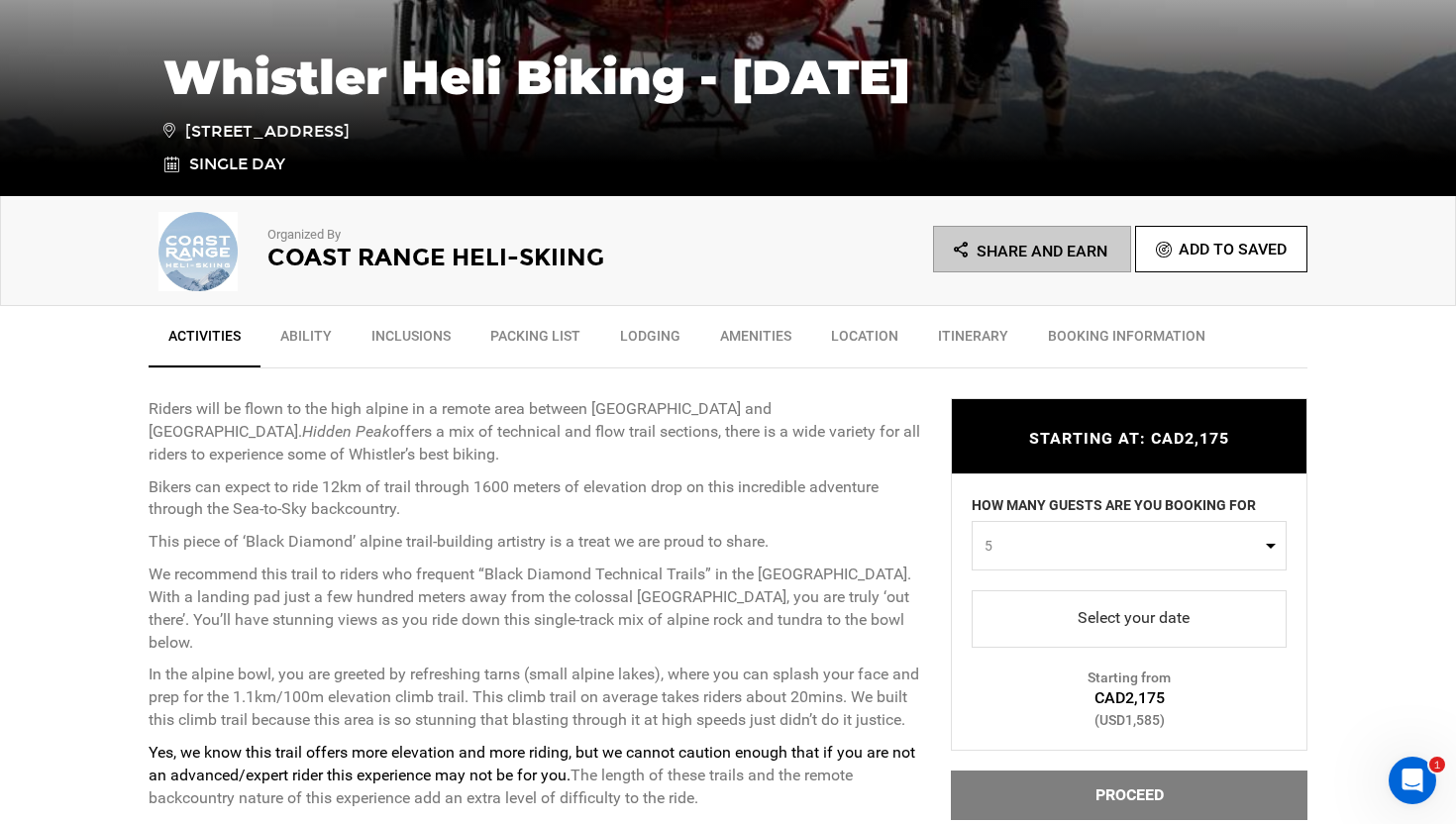 scroll, scrollTop: 0, scrollLeft: 0, axis: both 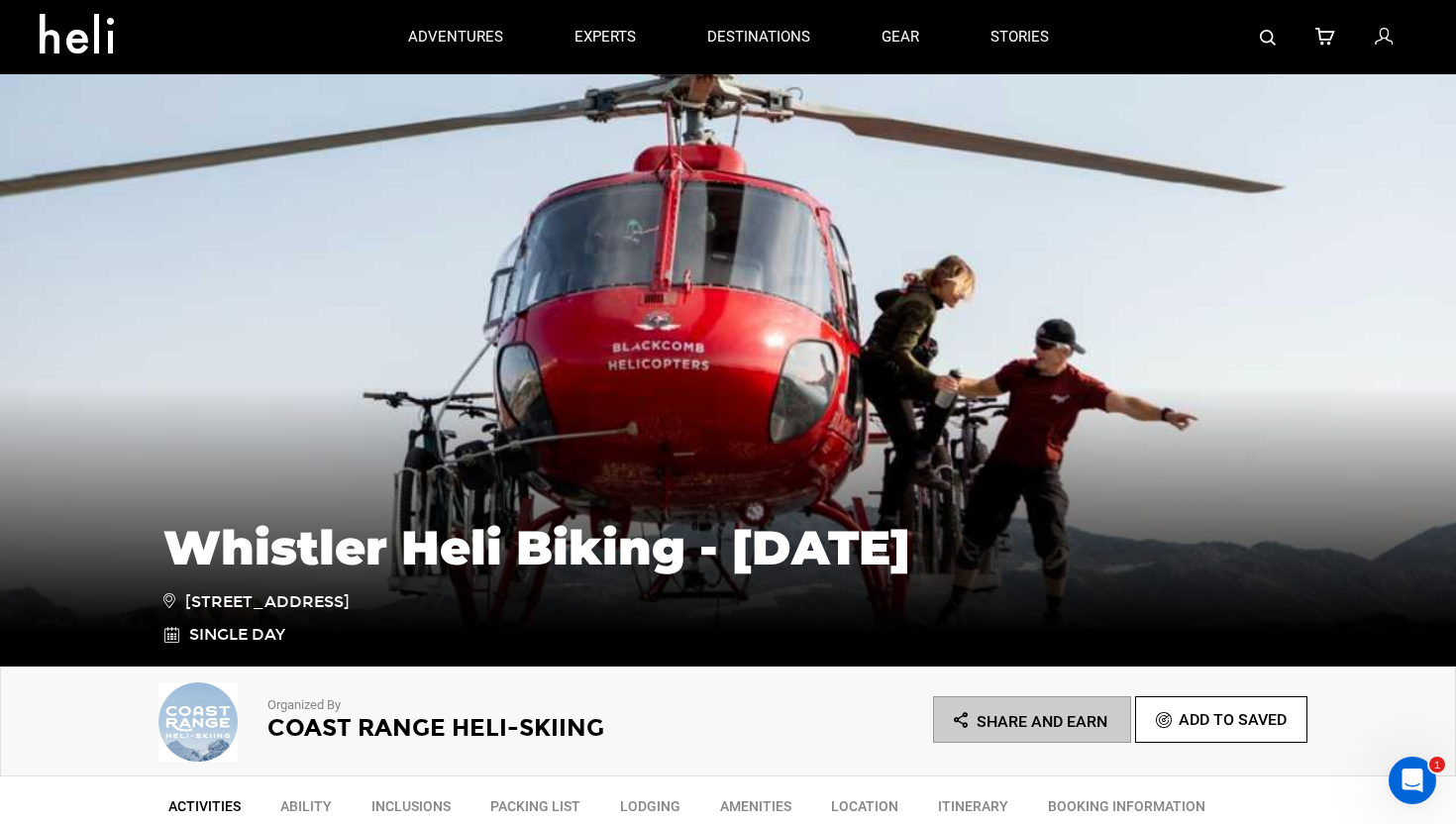 click at bounding box center (84, 29) 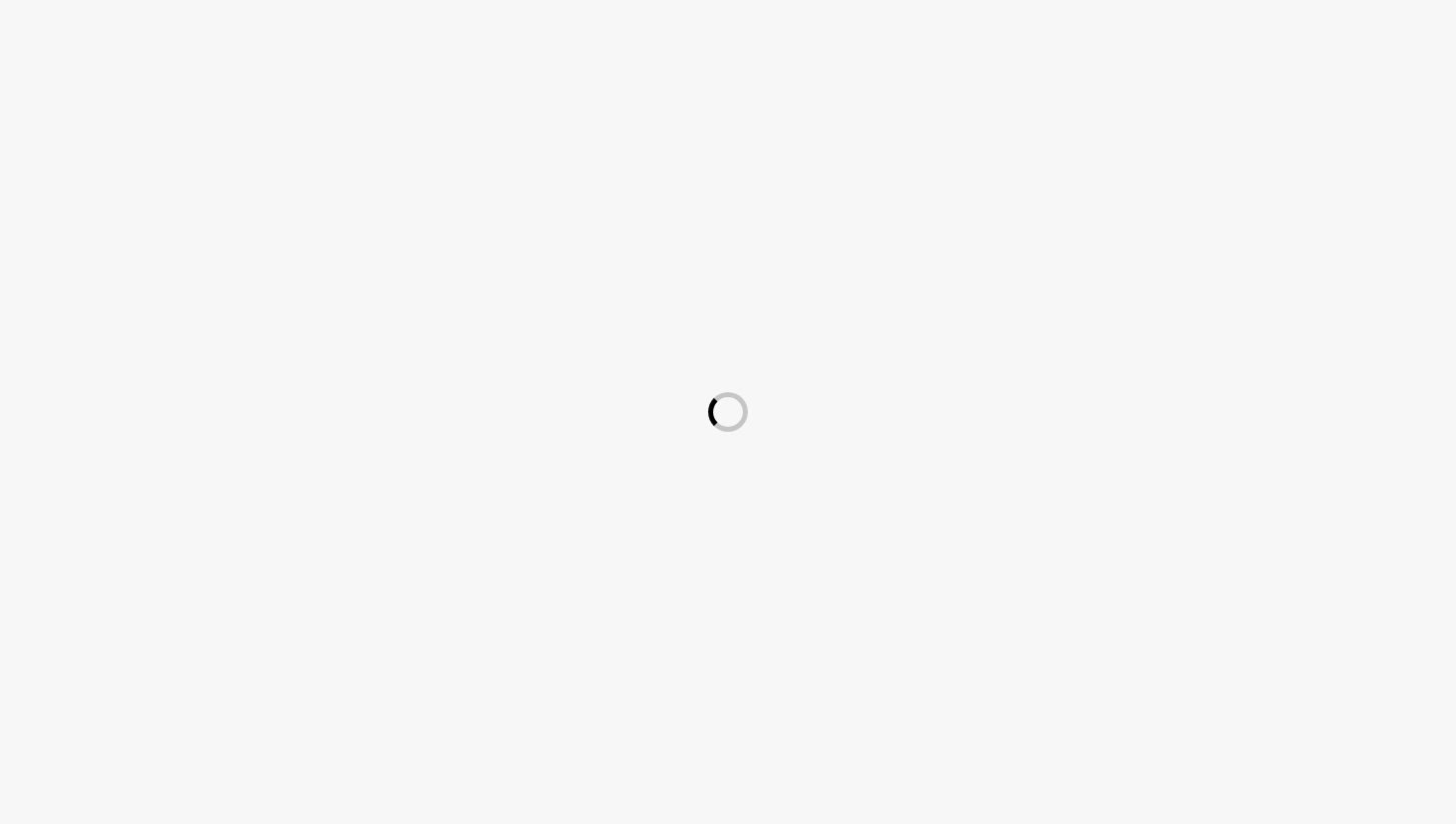 scroll, scrollTop: 0, scrollLeft: 0, axis: both 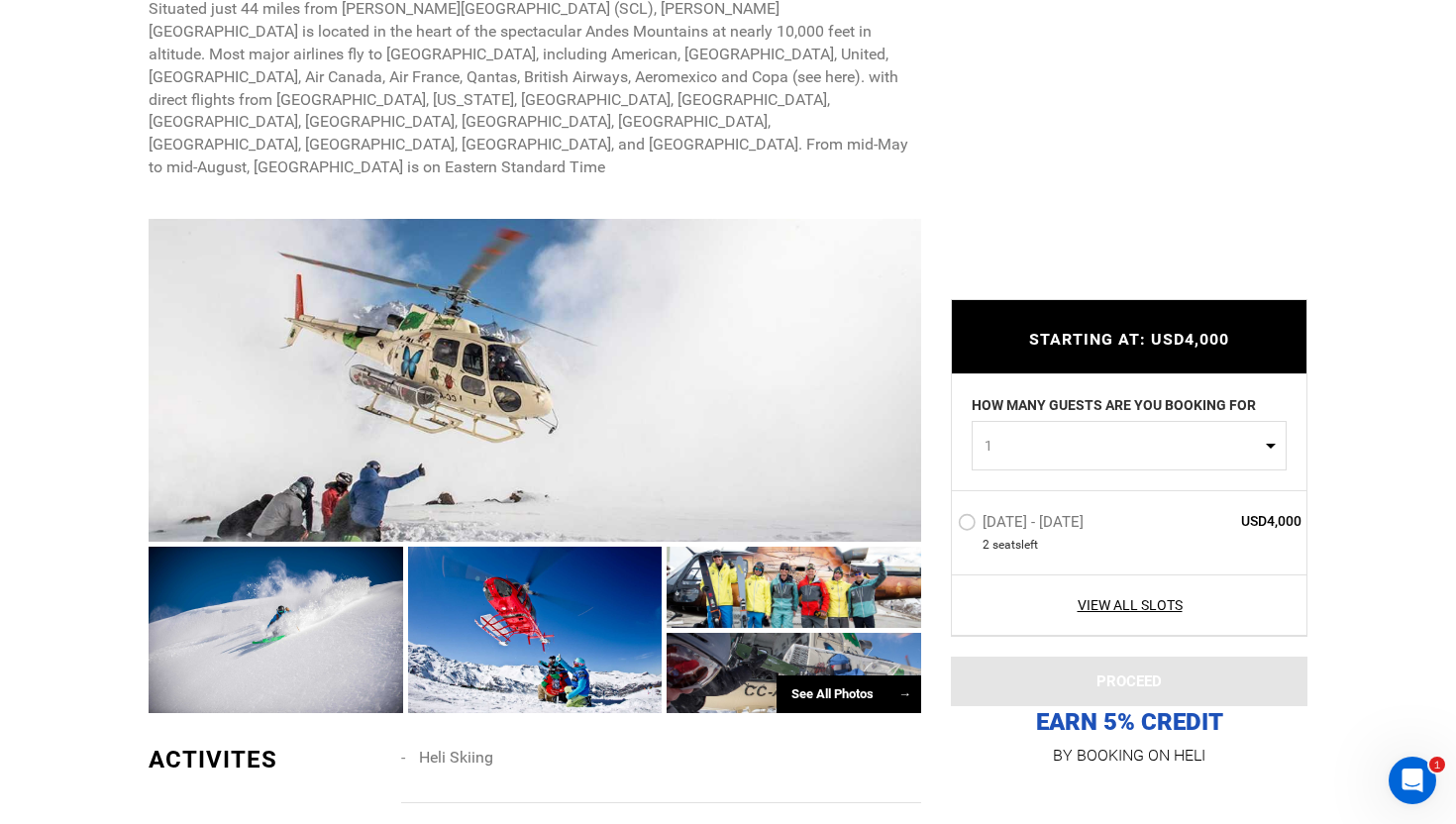 click at bounding box center (535, 380) 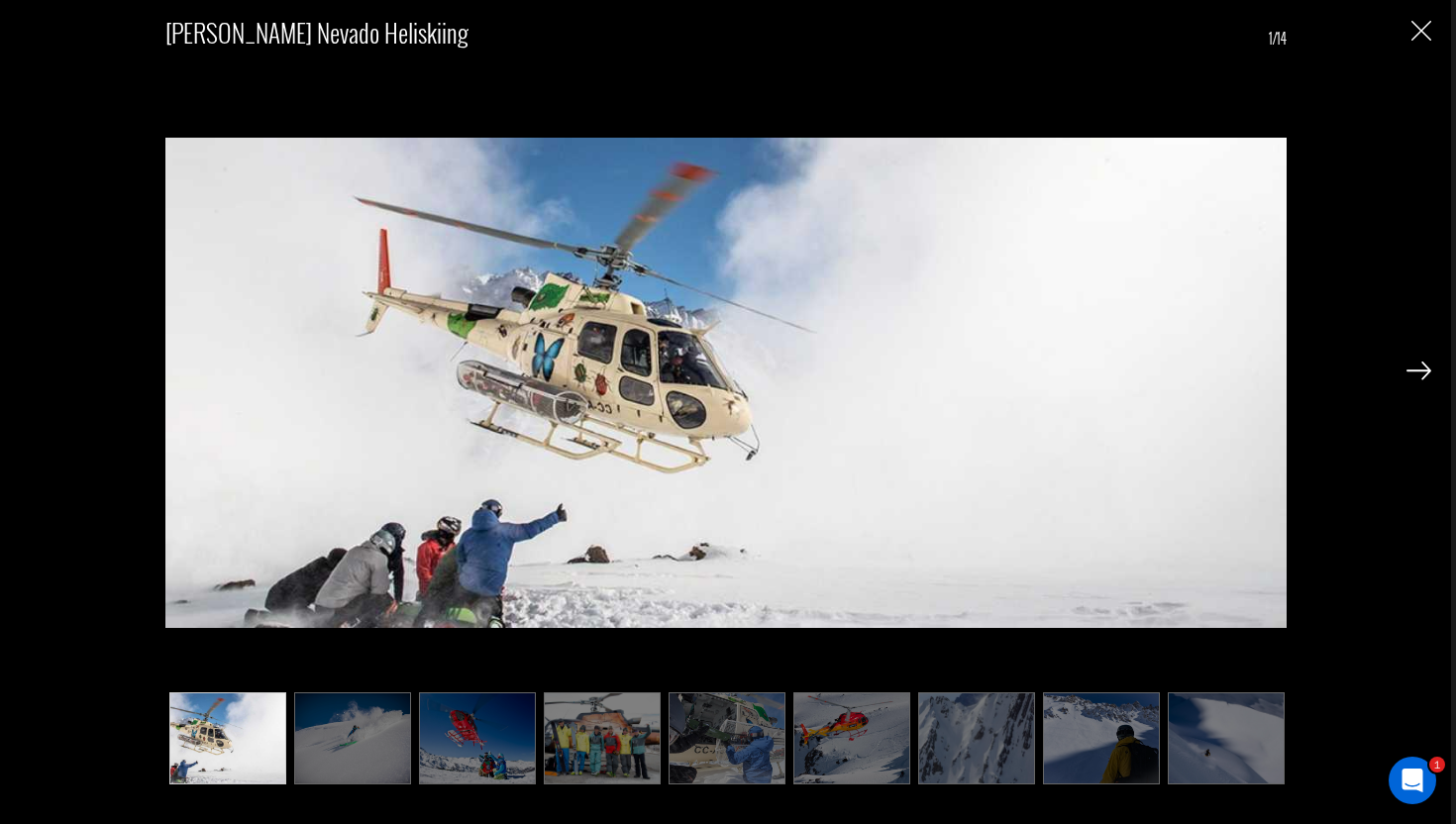 click at bounding box center [1418, 370] 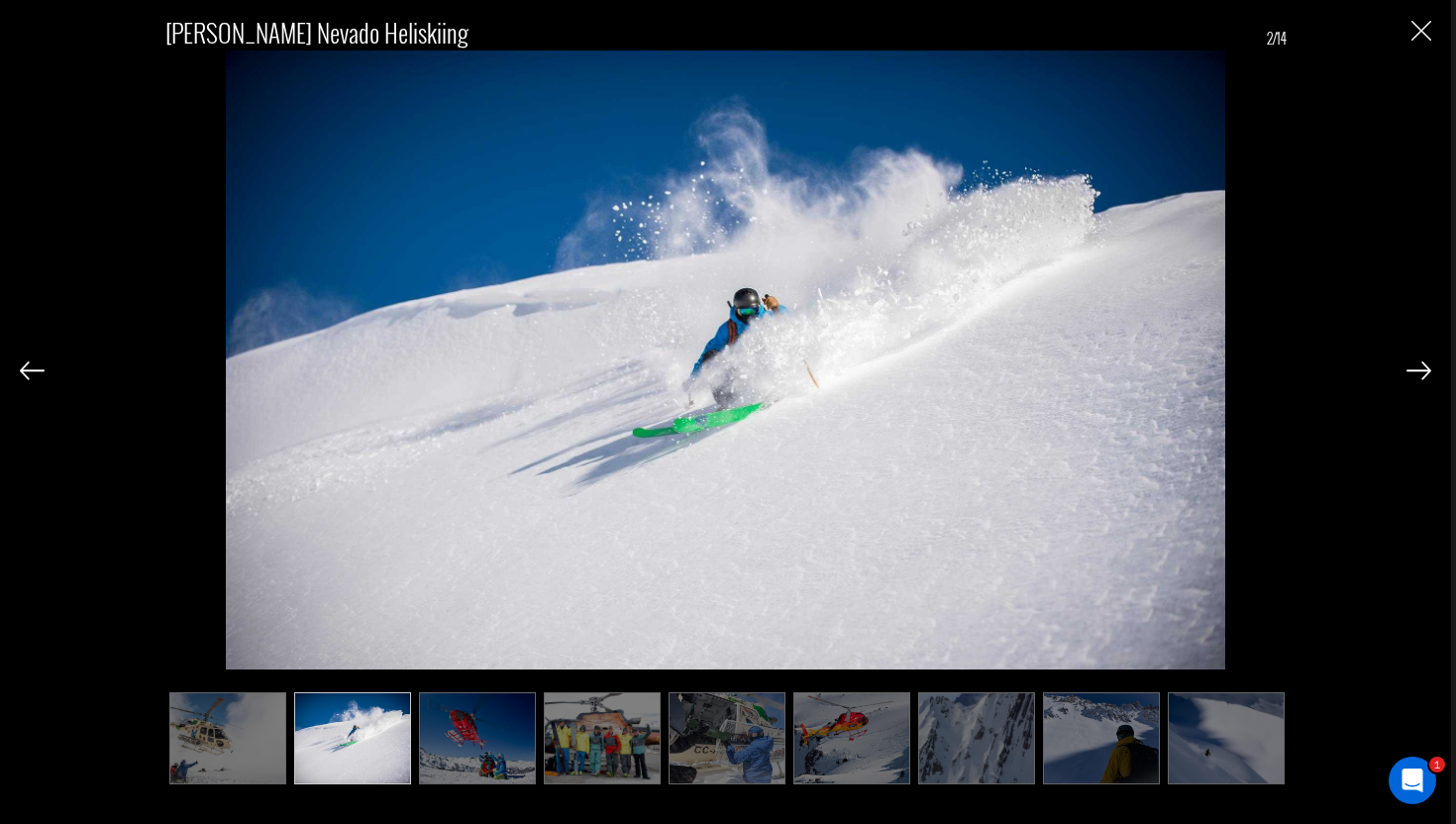 click at bounding box center (1418, 370) 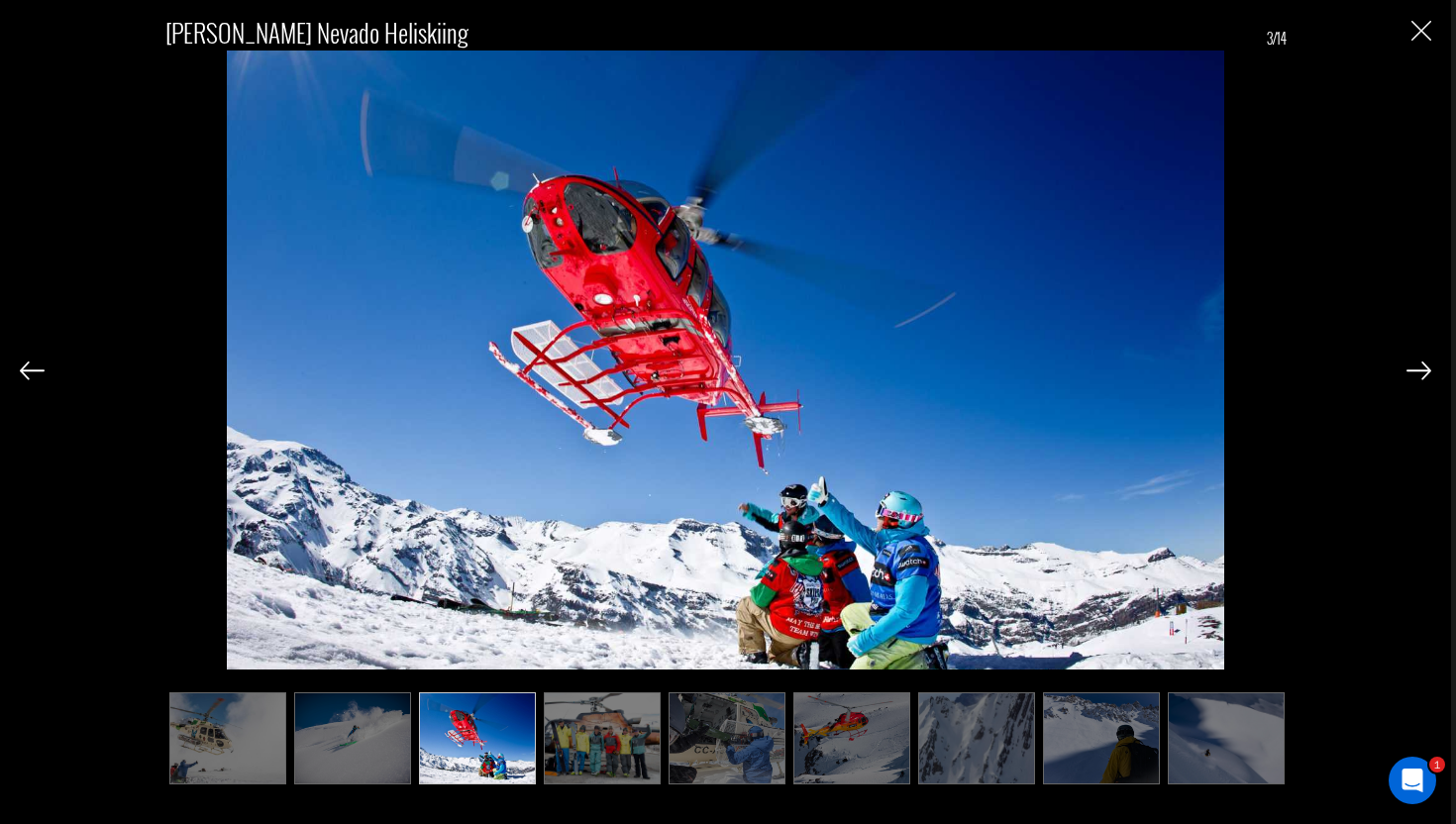 click at bounding box center [1418, 370] 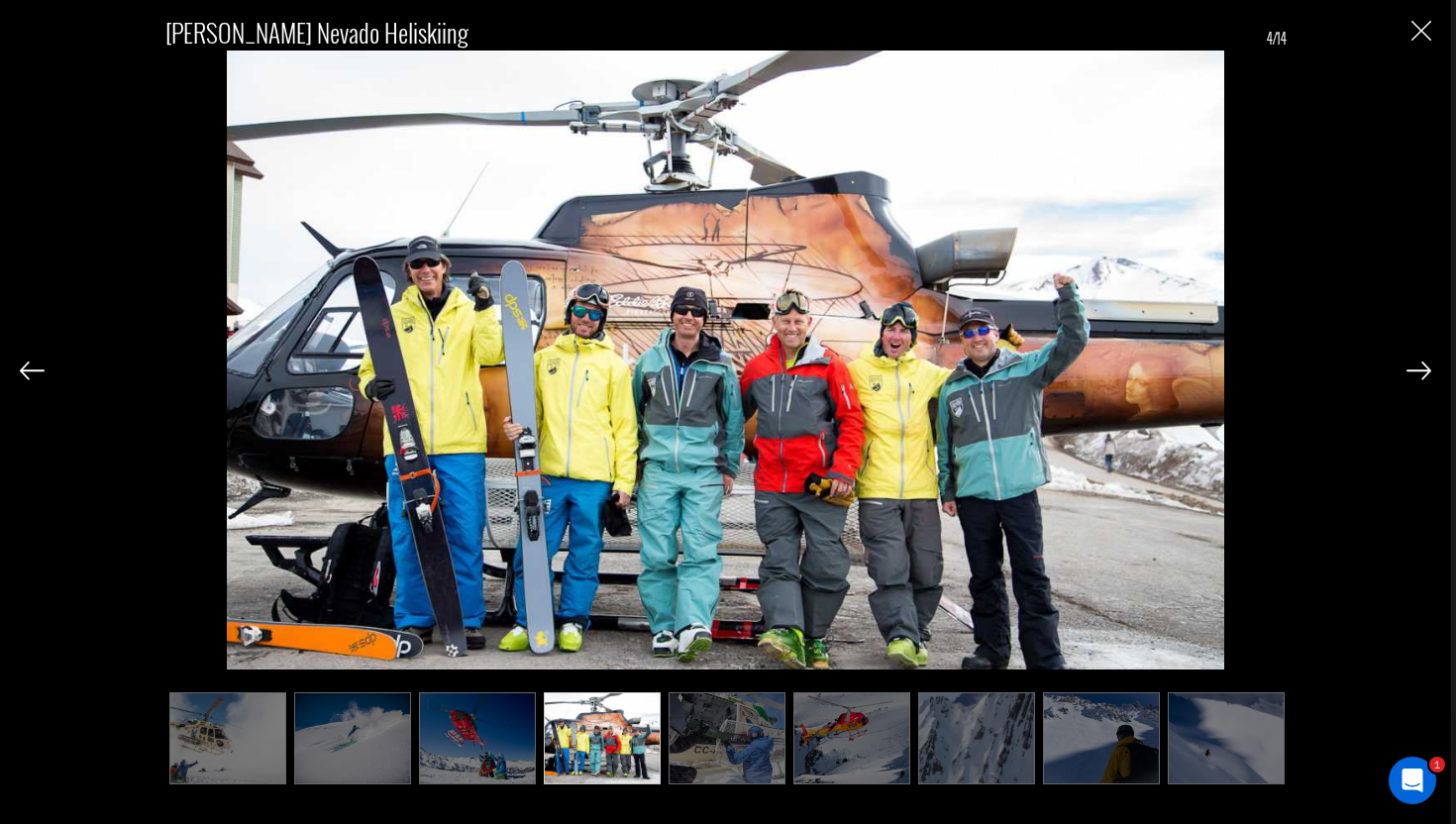 click at bounding box center [1418, 370] 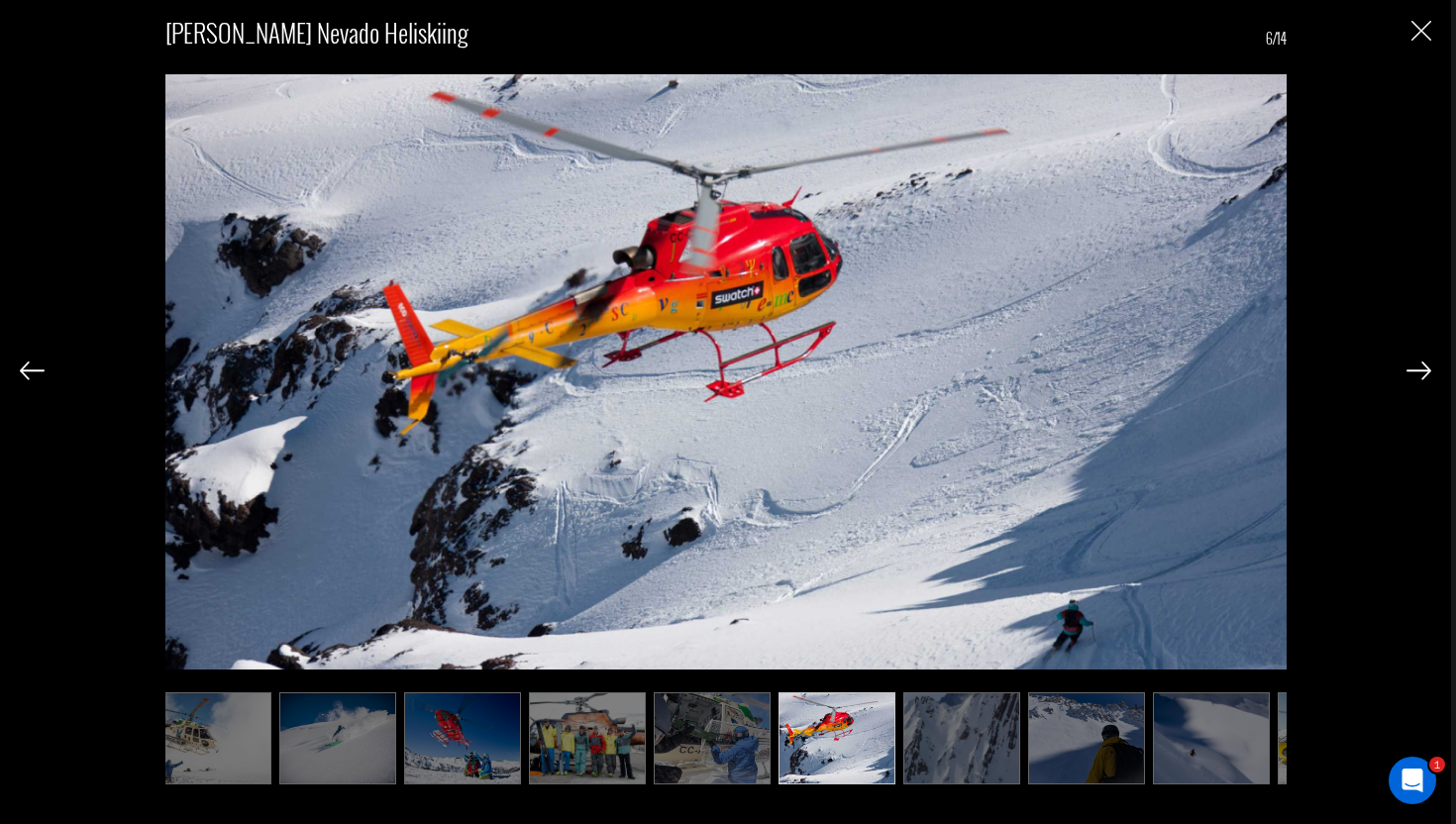 click at bounding box center [1418, 370] 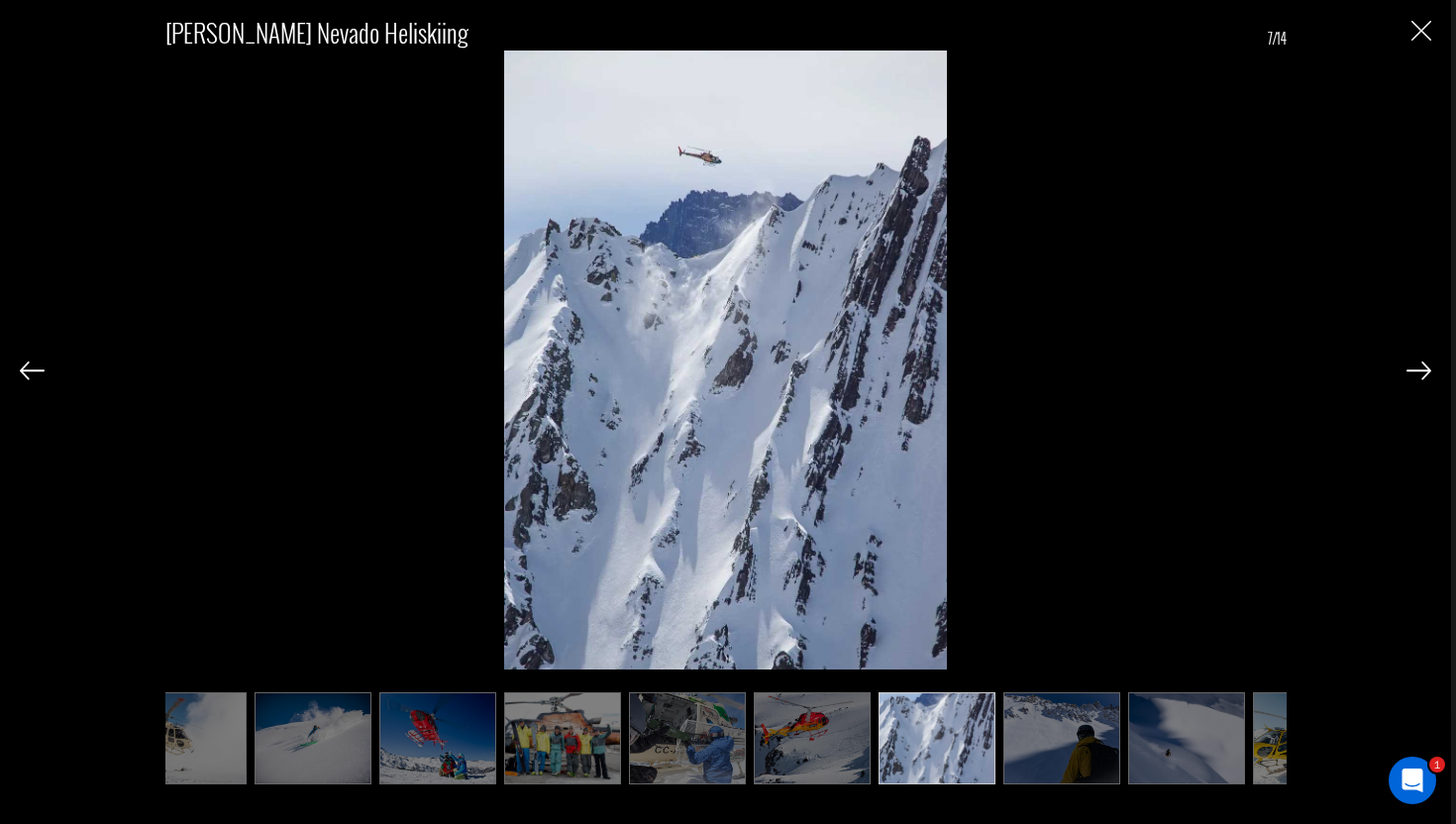click at bounding box center [1418, 370] 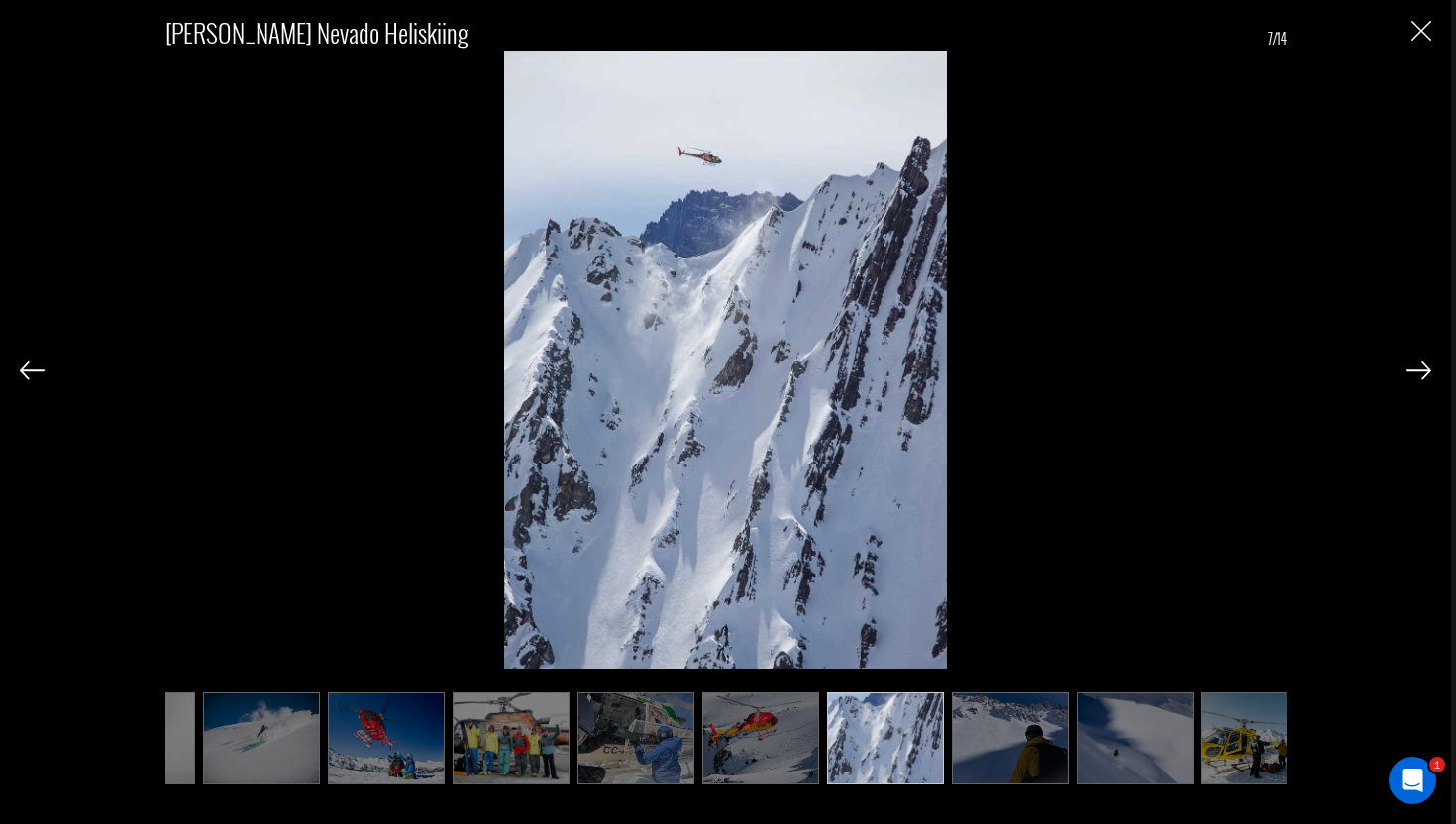 click at bounding box center [1418, 370] 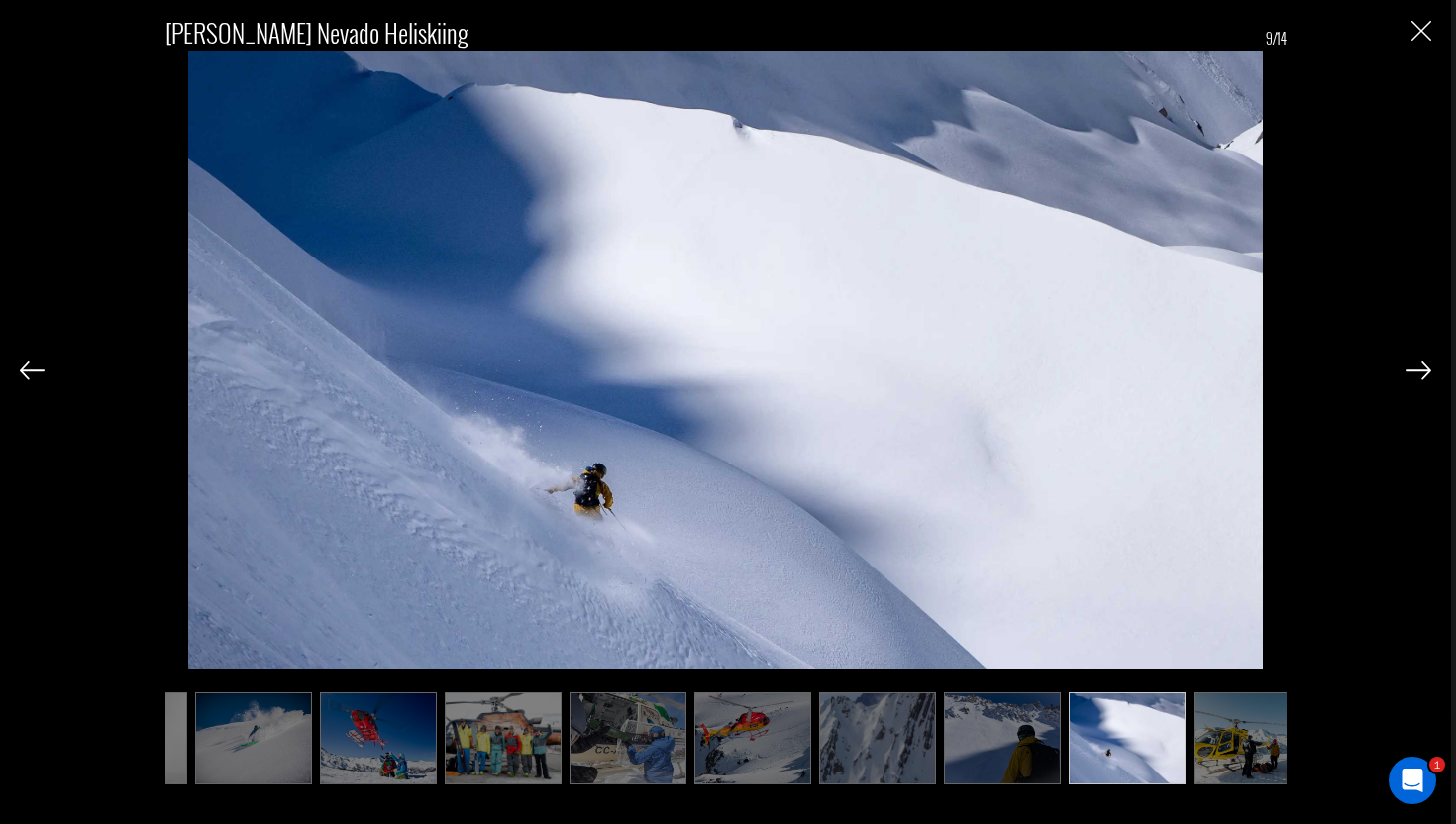 click at bounding box center (1418, 370) 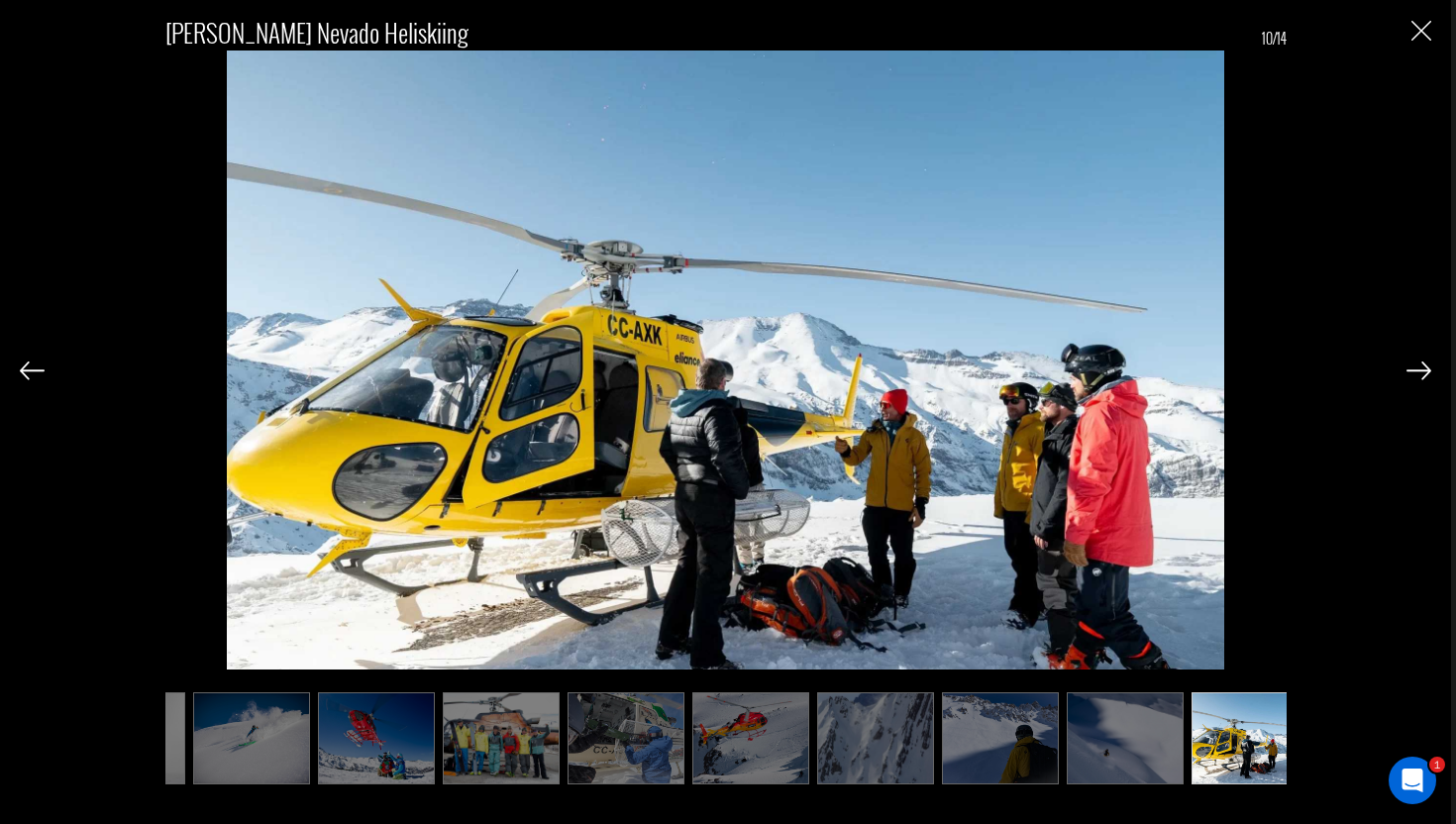 click at bounding box center (1418, 370) 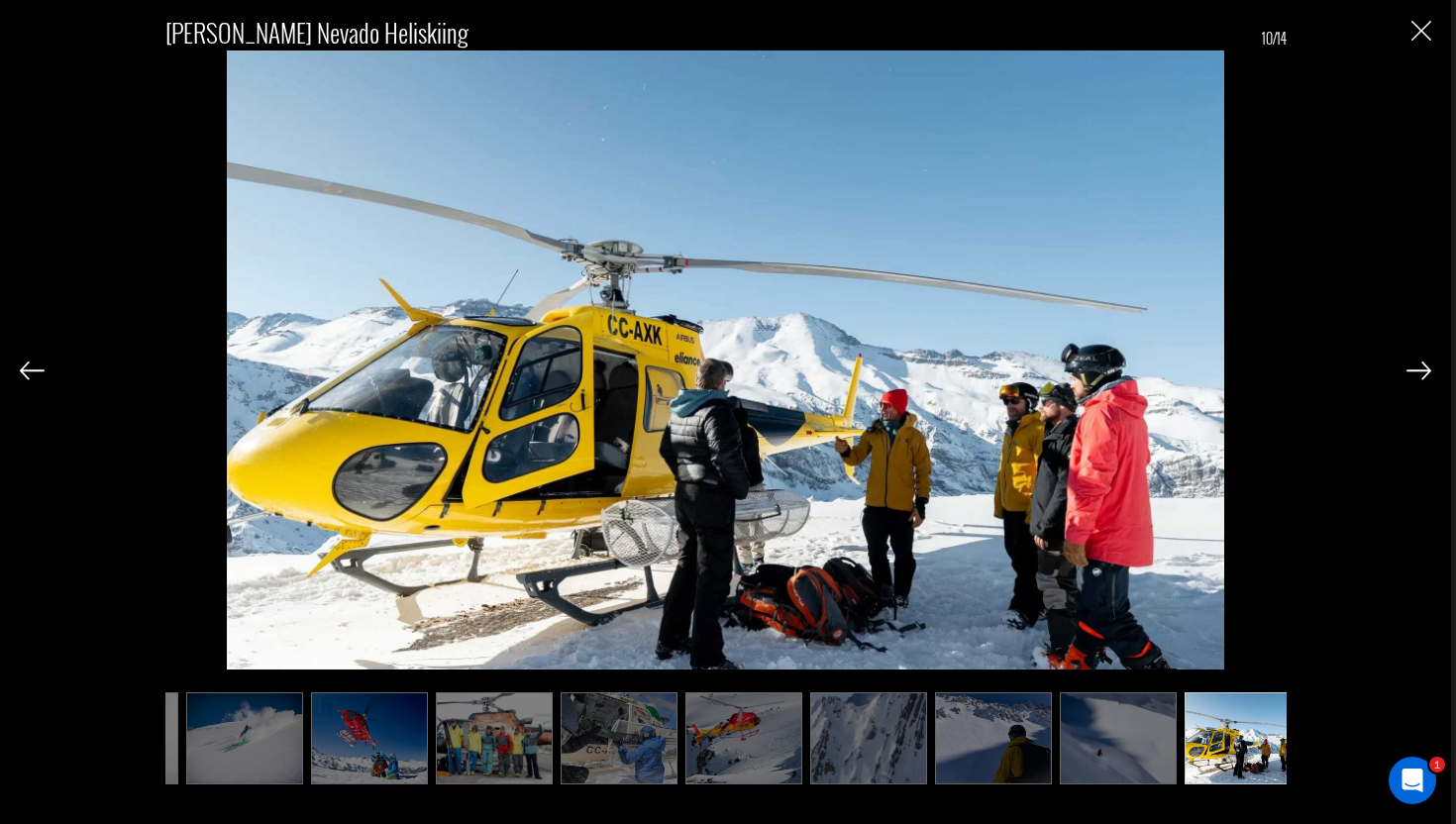 click at bounding box center (1418, 370) 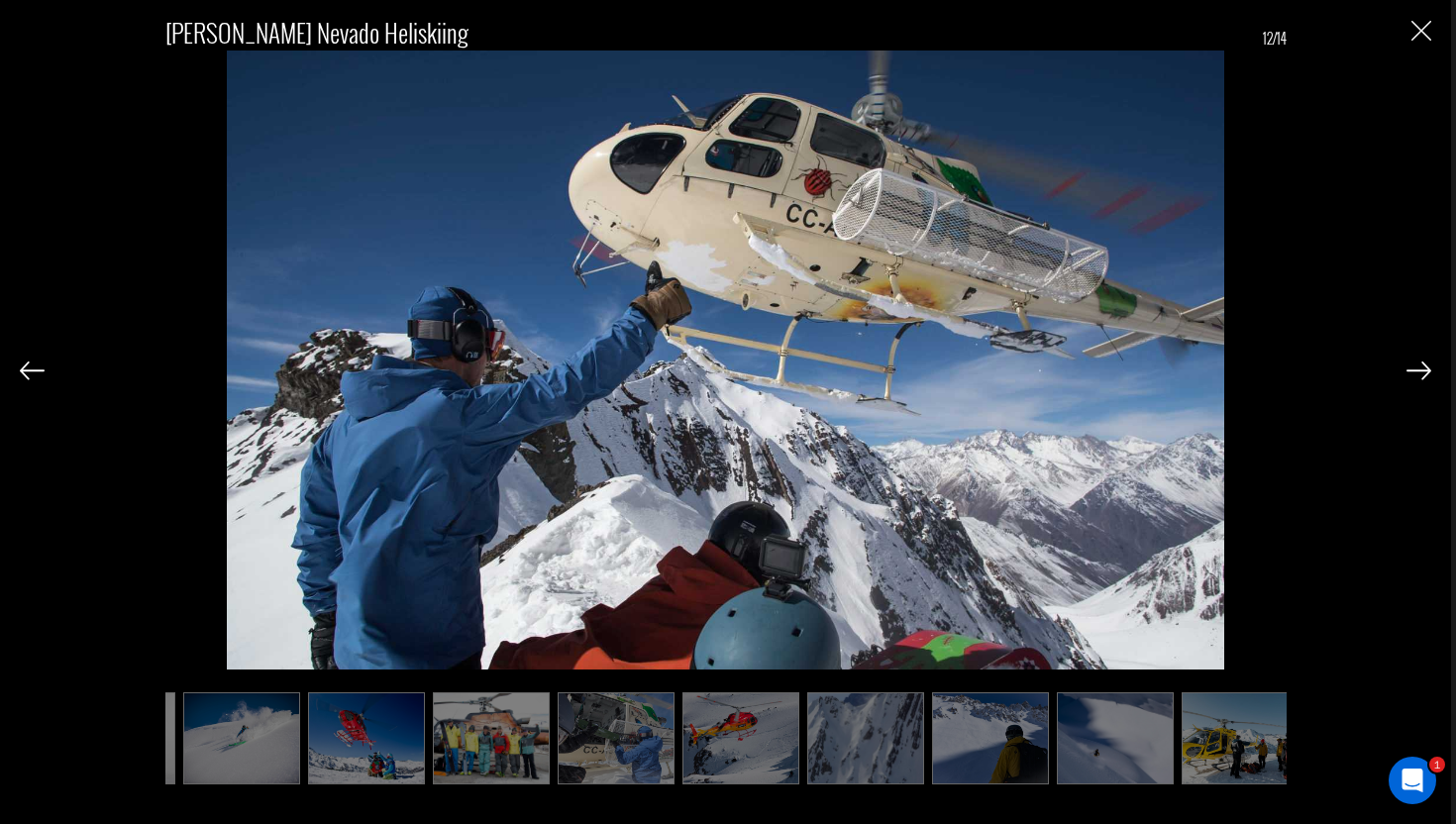 click at bounding box center (1418, 370) 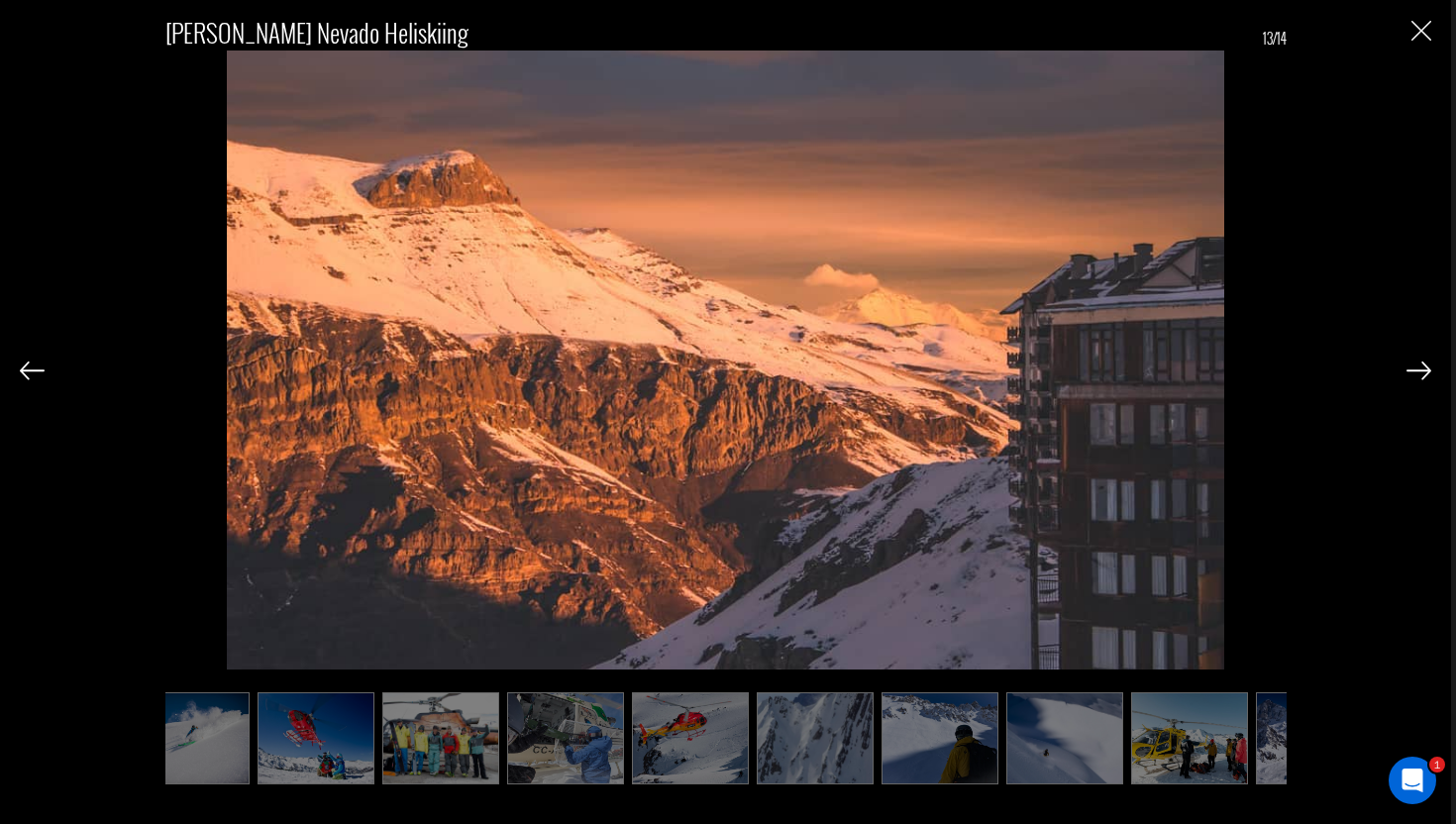 click at bounding box center [1421, 31] 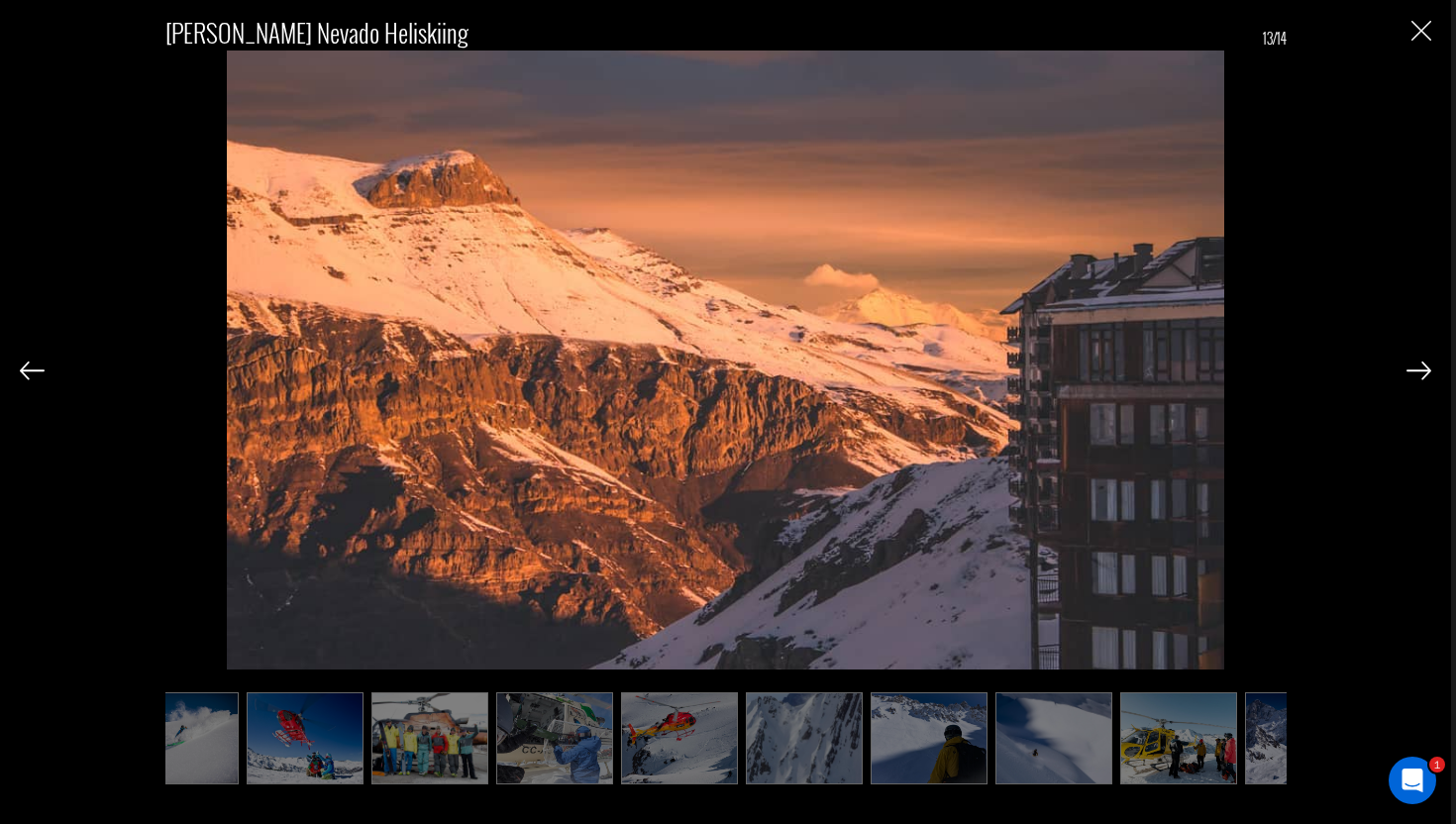 scroll, scrollTop: 0, scrollLeft: 0, axis: both 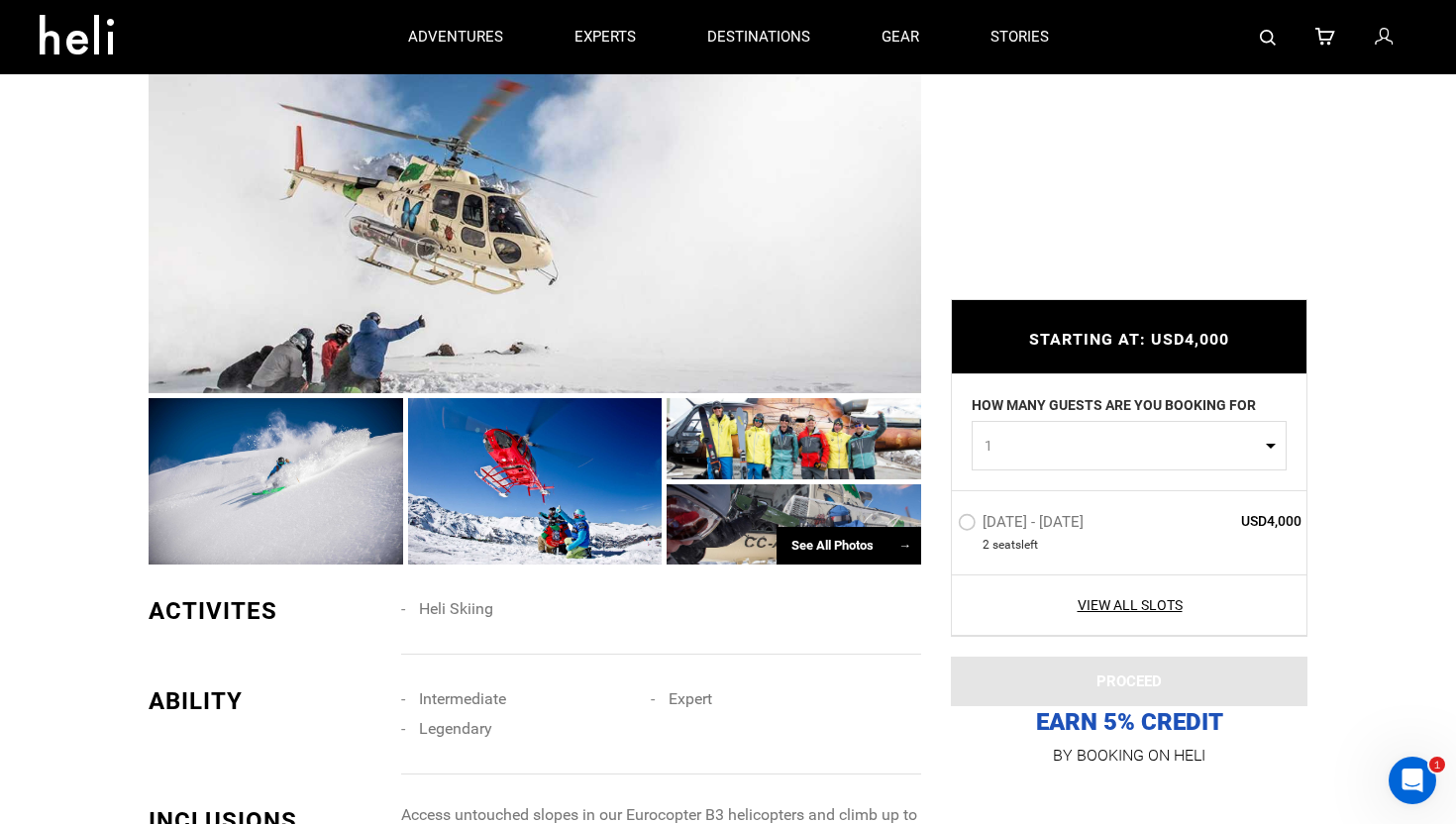 click on "1" at bounding box center [1122, 447] 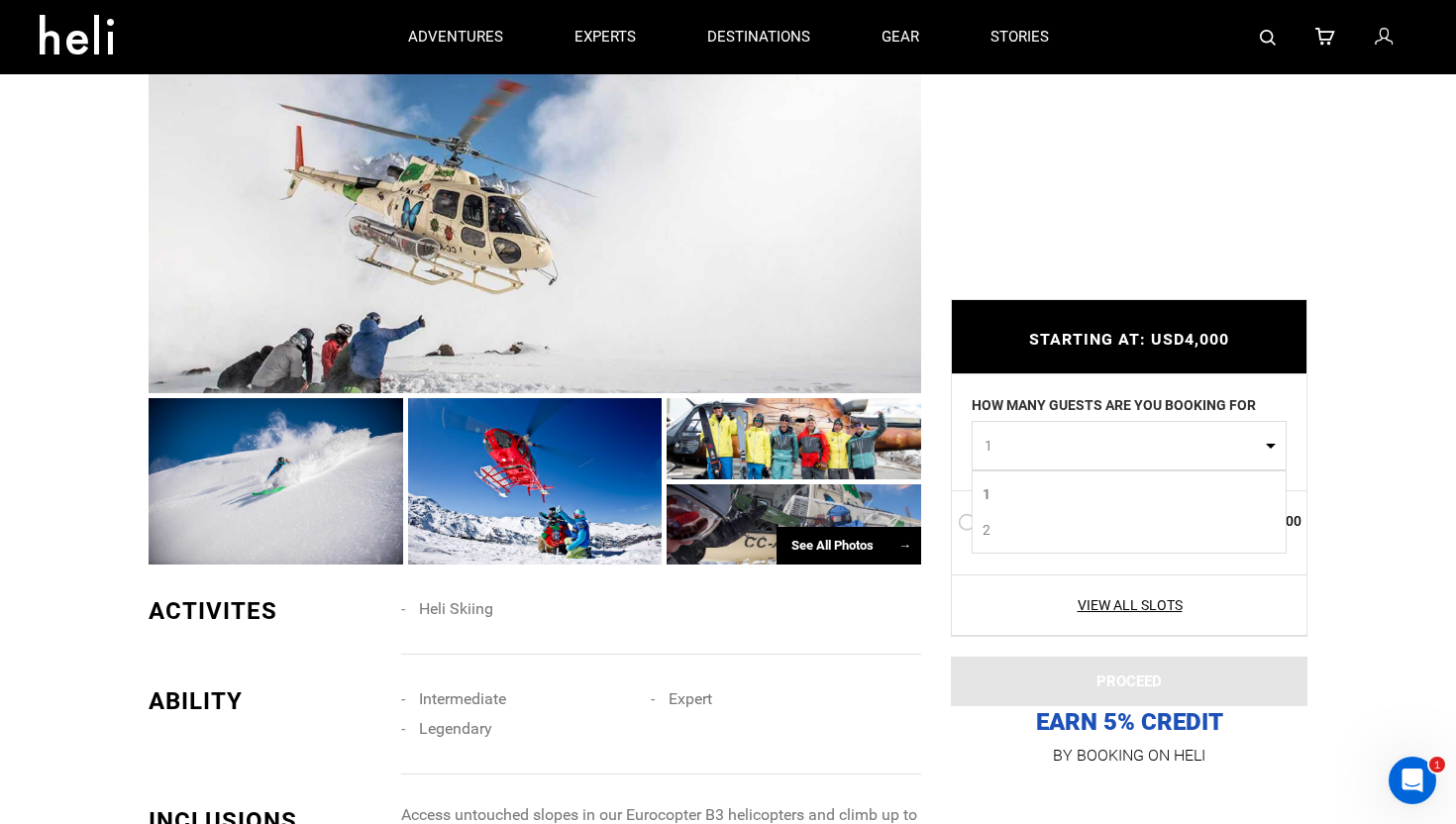 click on "2" at bounding box center (1129, 531) 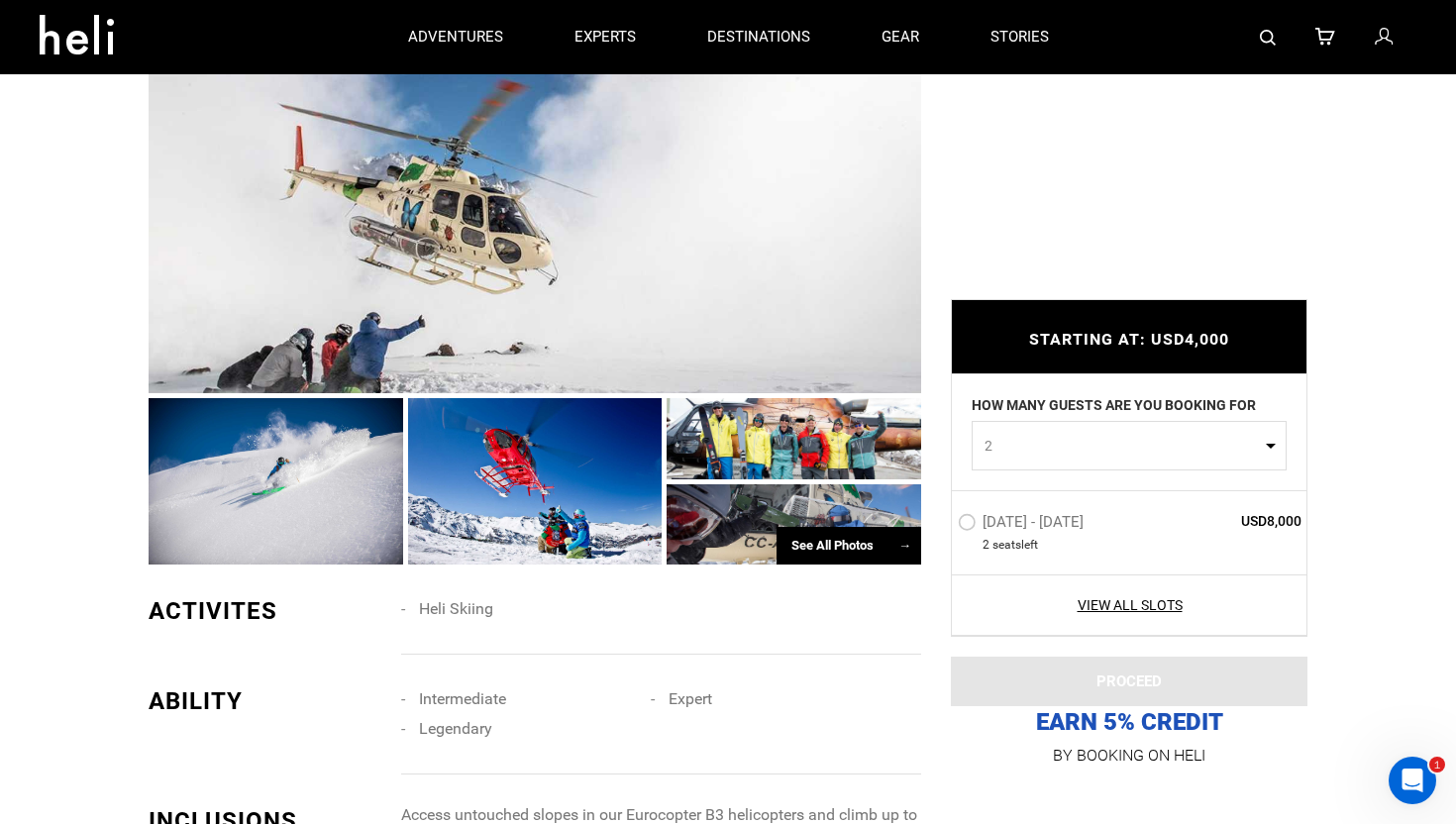 click on "2" at bounding box center [1122, 447] 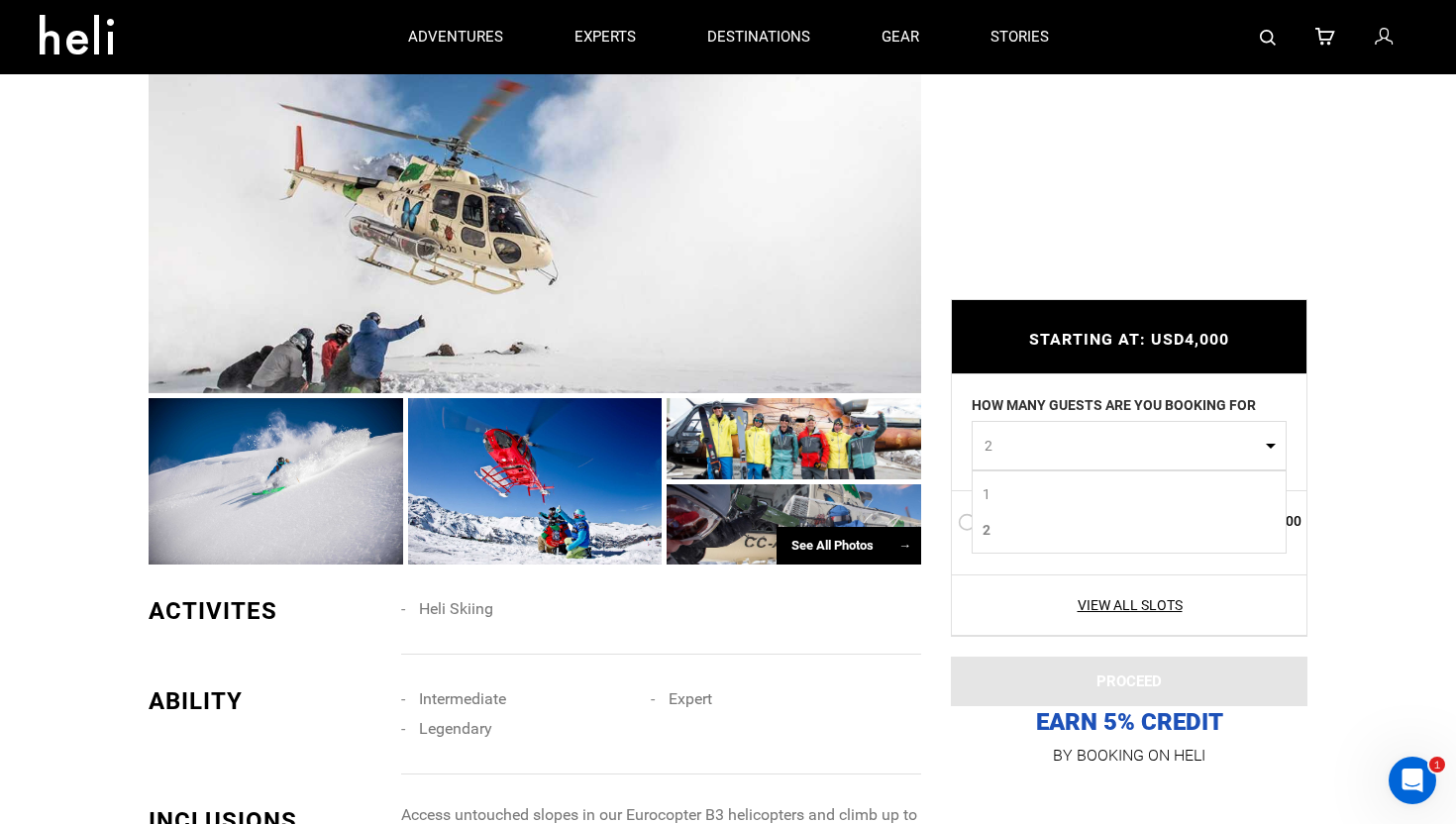 click on "1" at bounding box center [1129, 495] 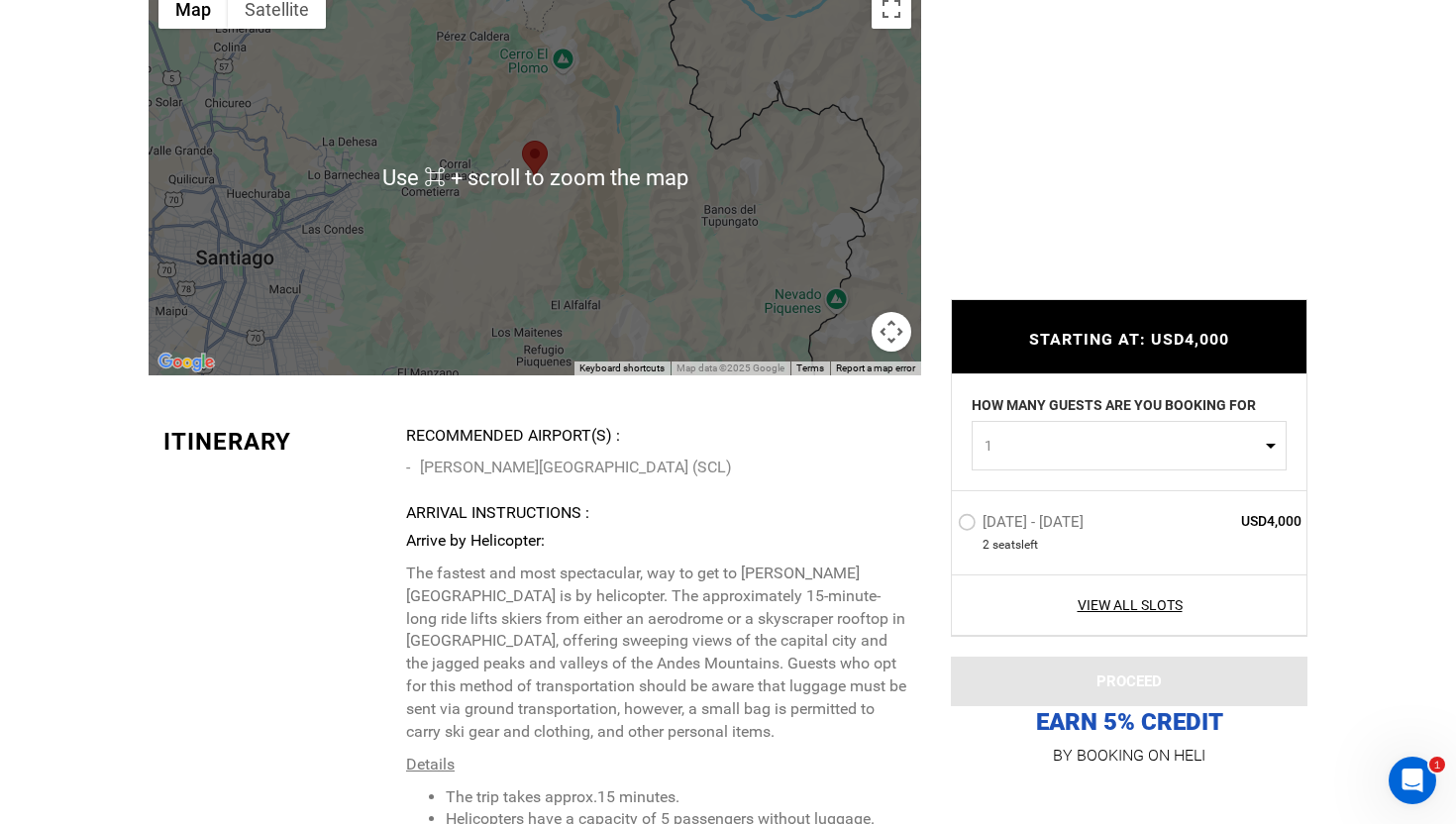 scroll, scrollTop: 4285, scrollLeft: 0, axis: vertical 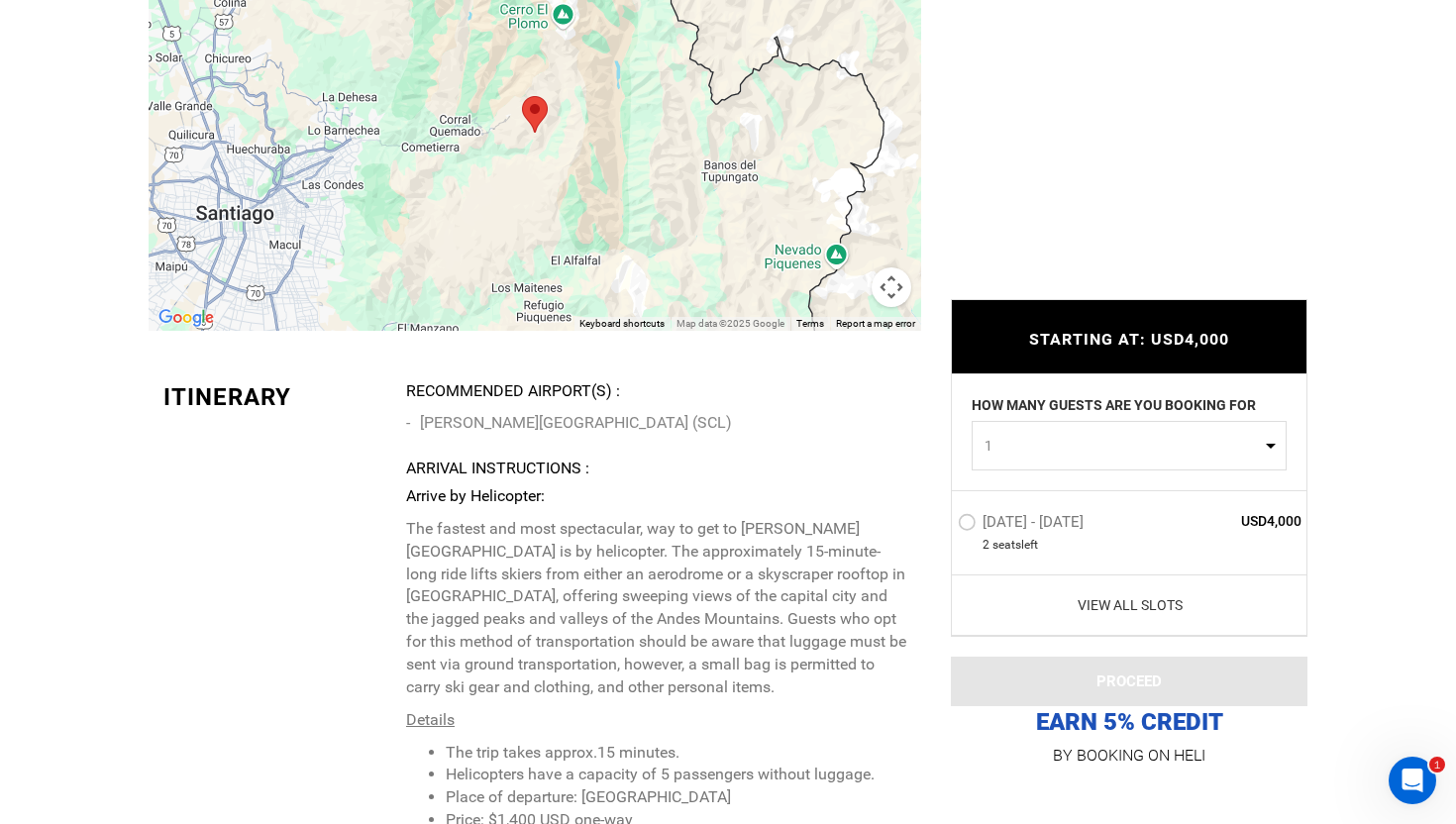 click on "View All Slots" at bounding box center [1129, 605] 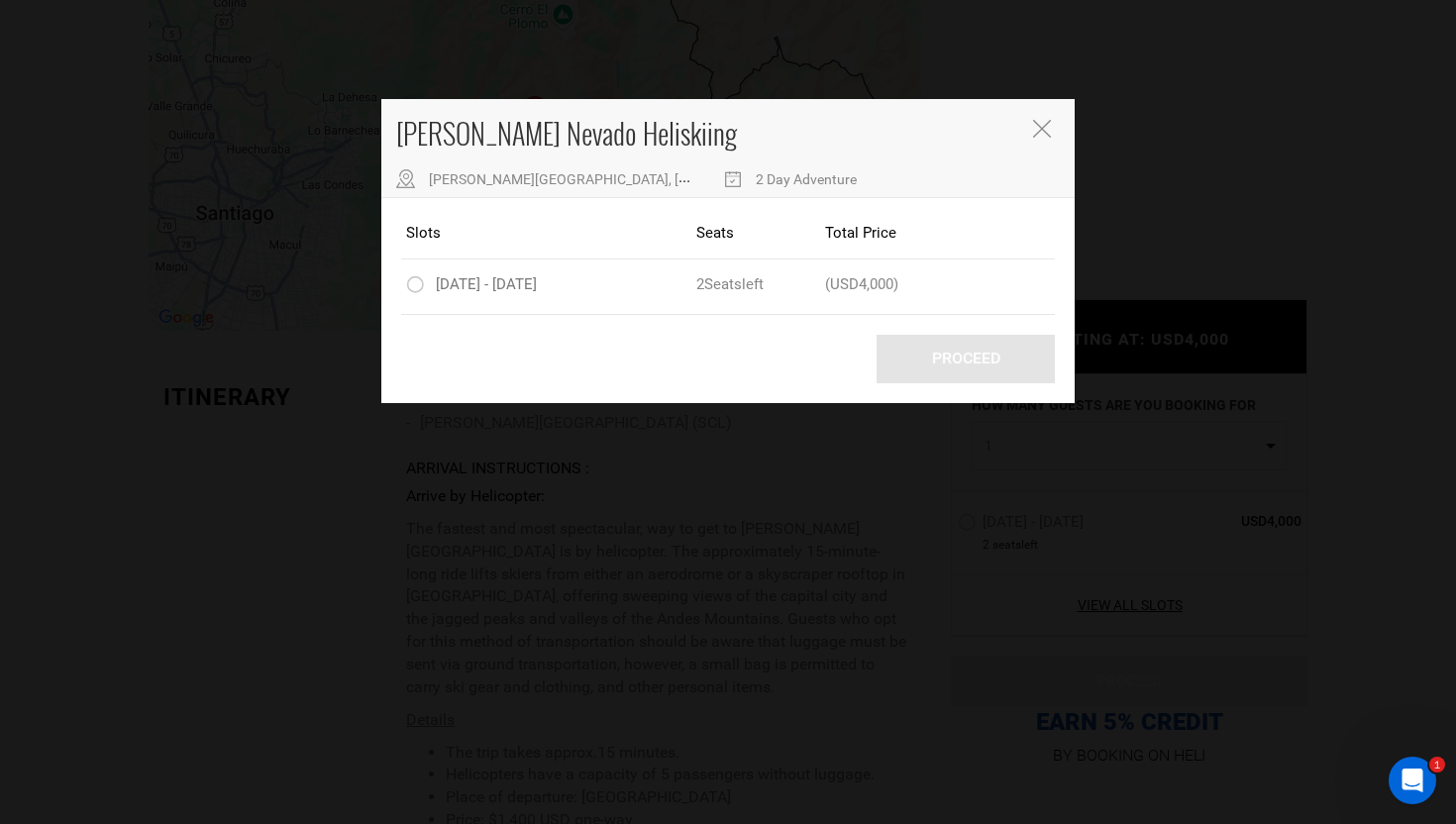 click at bounding box center (1042, 129) 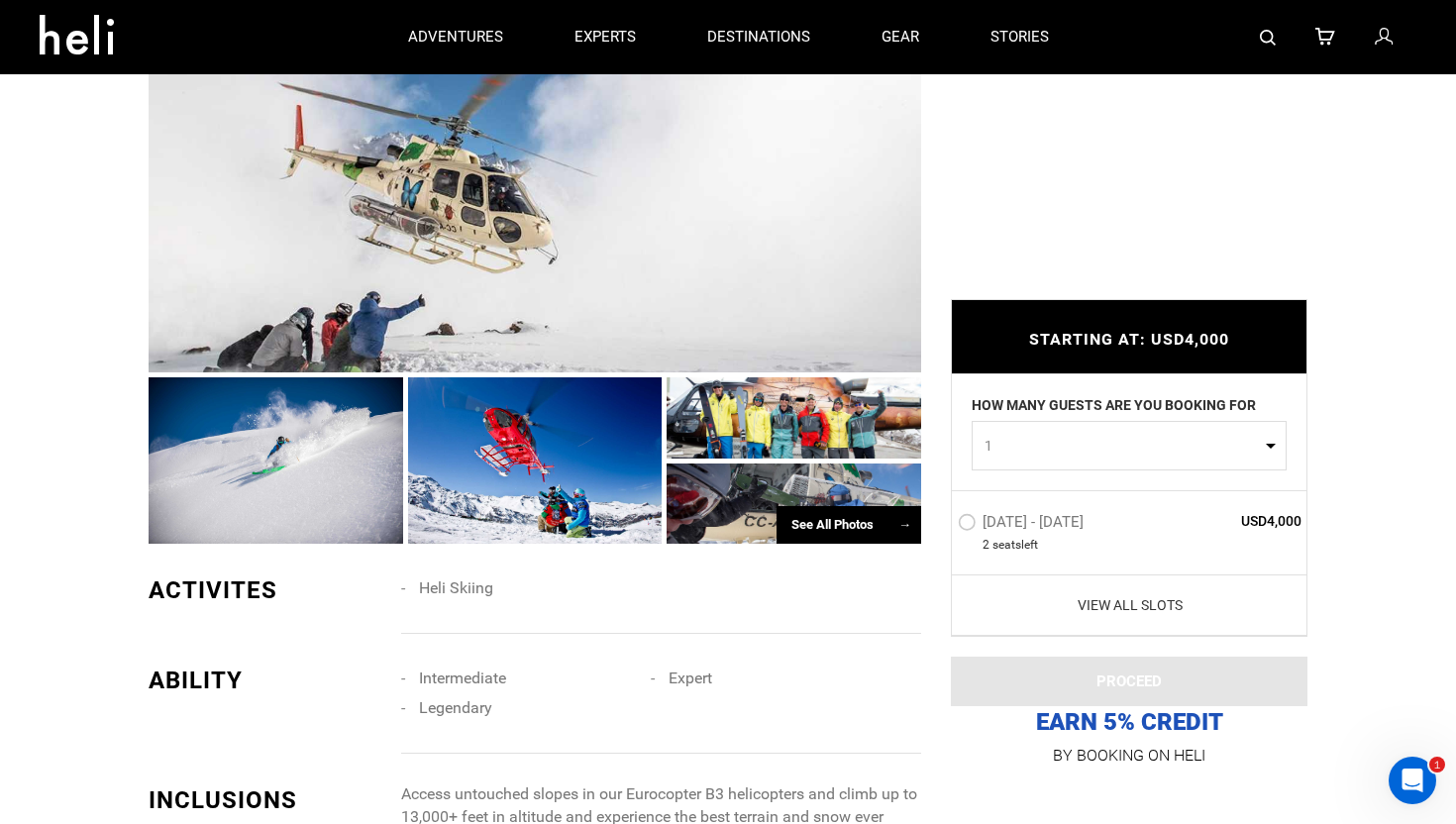 scroll, scrollTop: 1235, scrollLeft: 0, axis: vertical 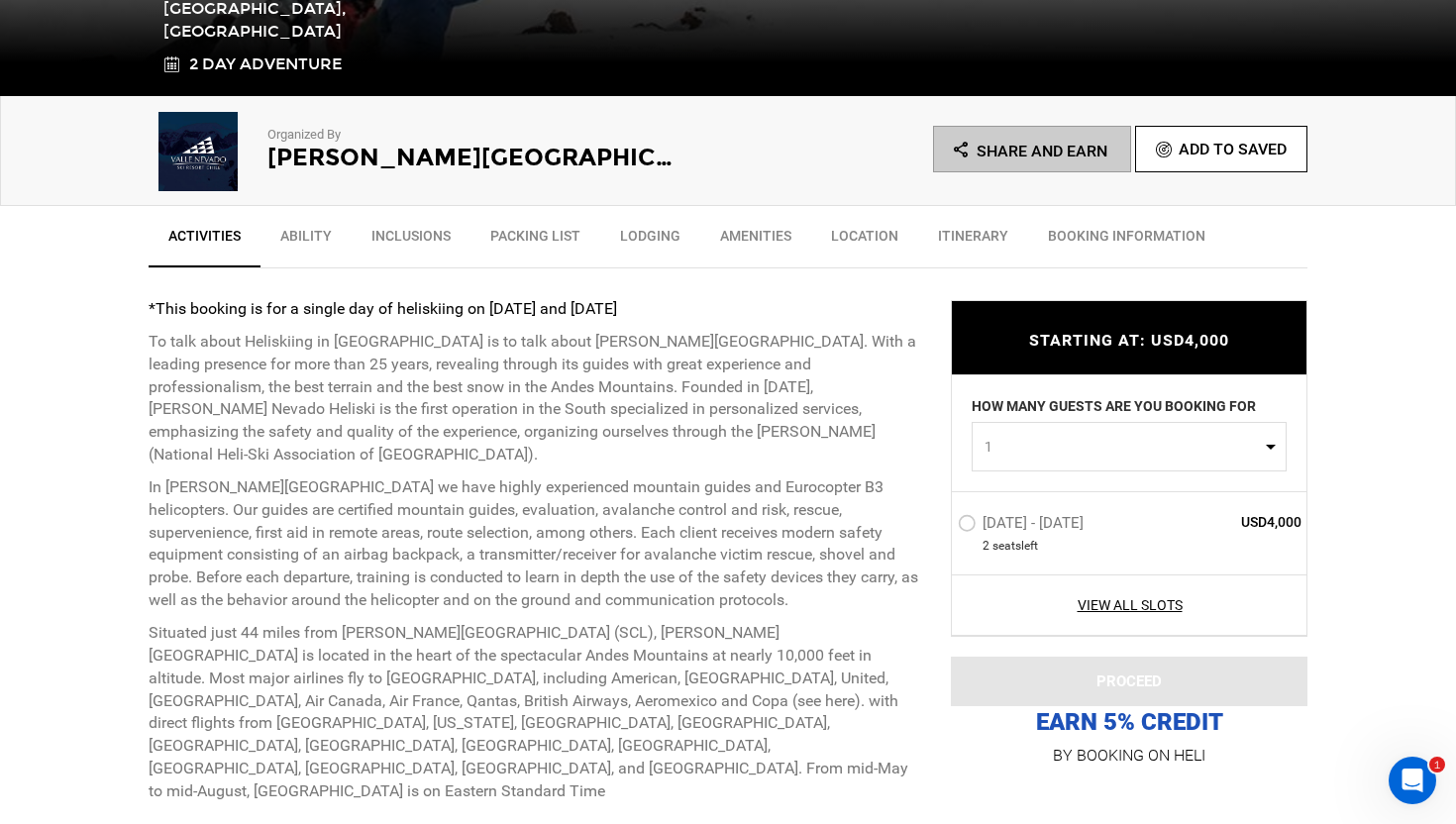 click on "1" at bounding box center [1122, 447] 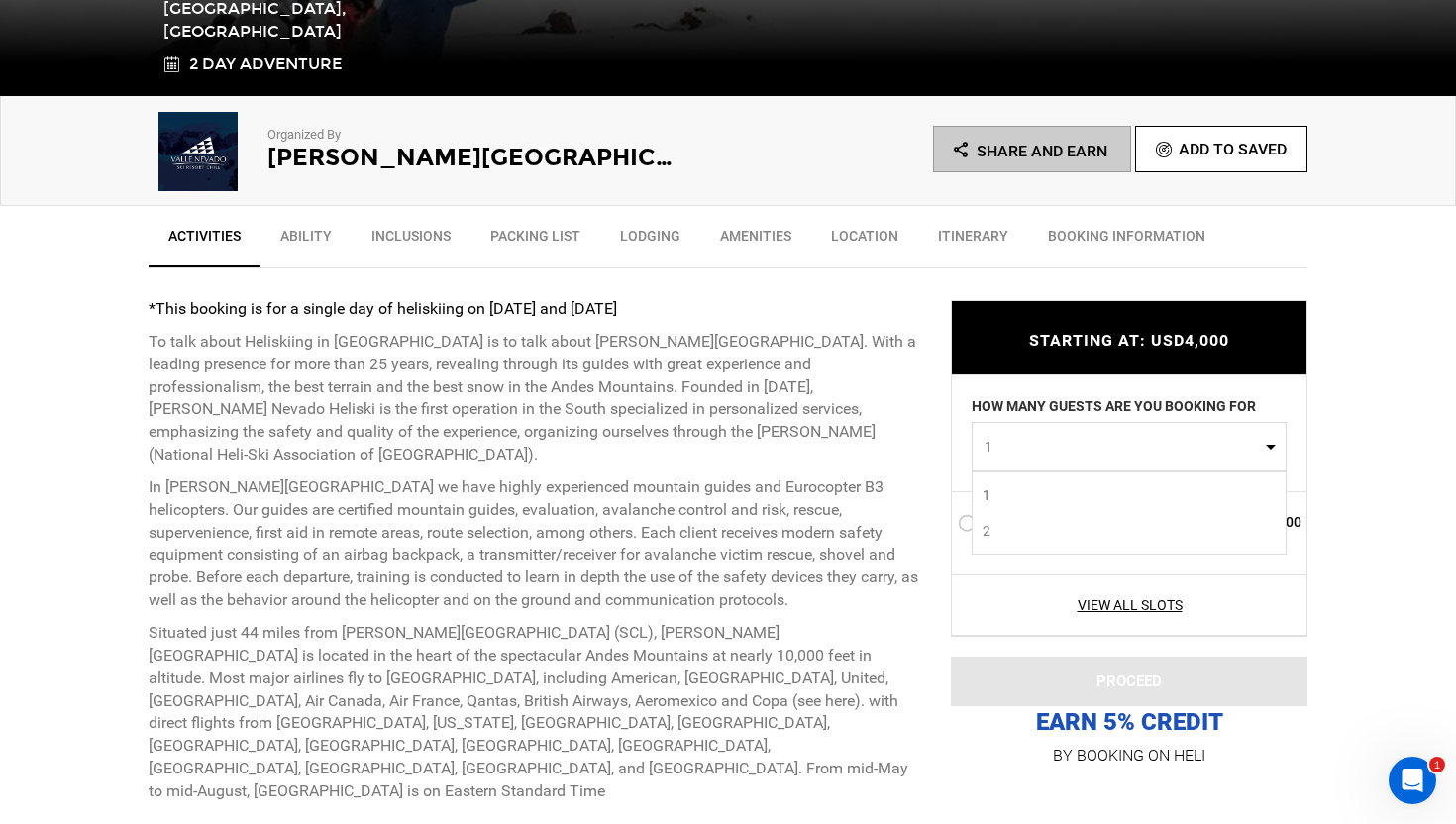 click on "2" at bounding box center [1129, 531] 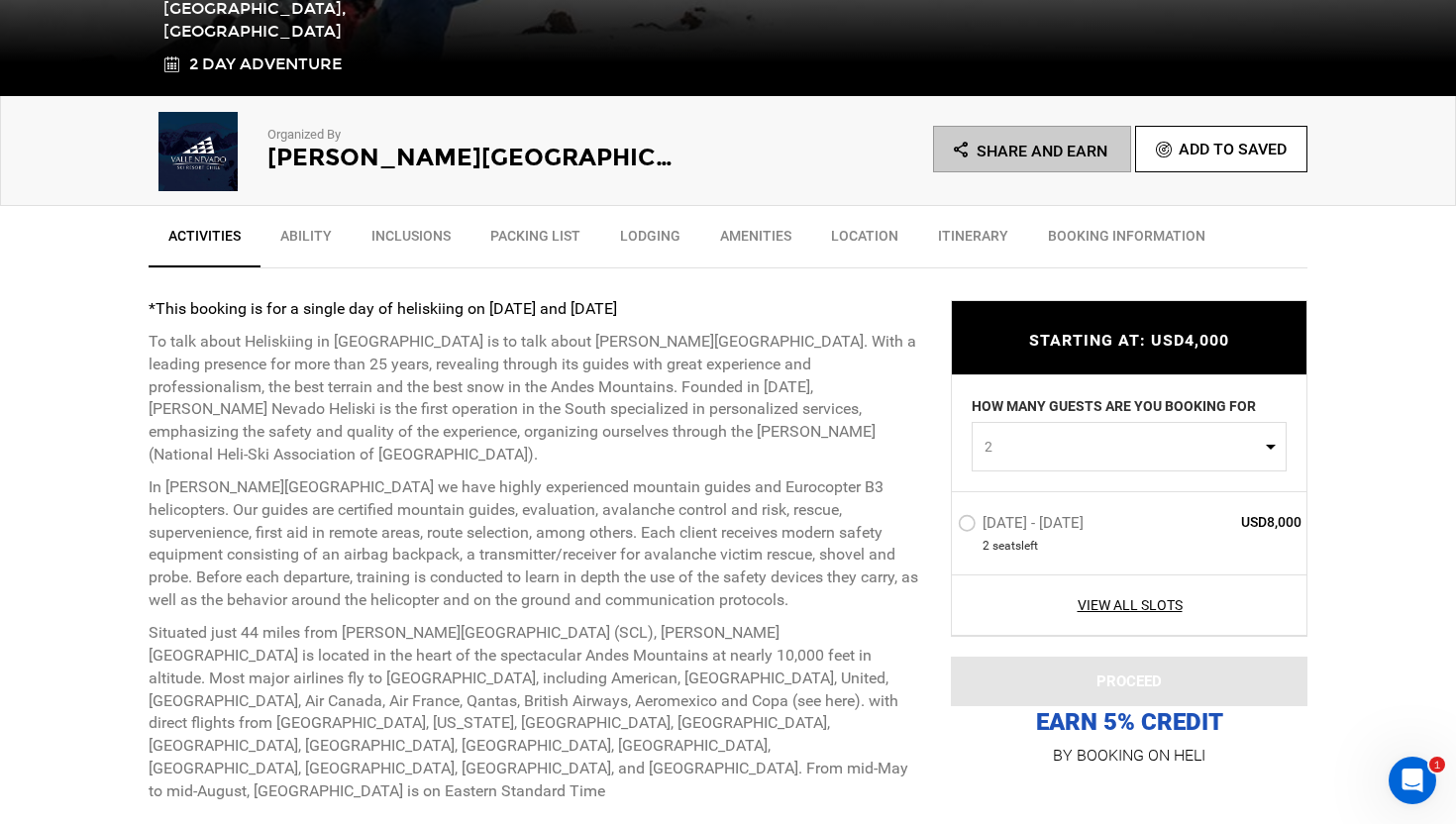 click on "2" at bounding box center [1129, 447] 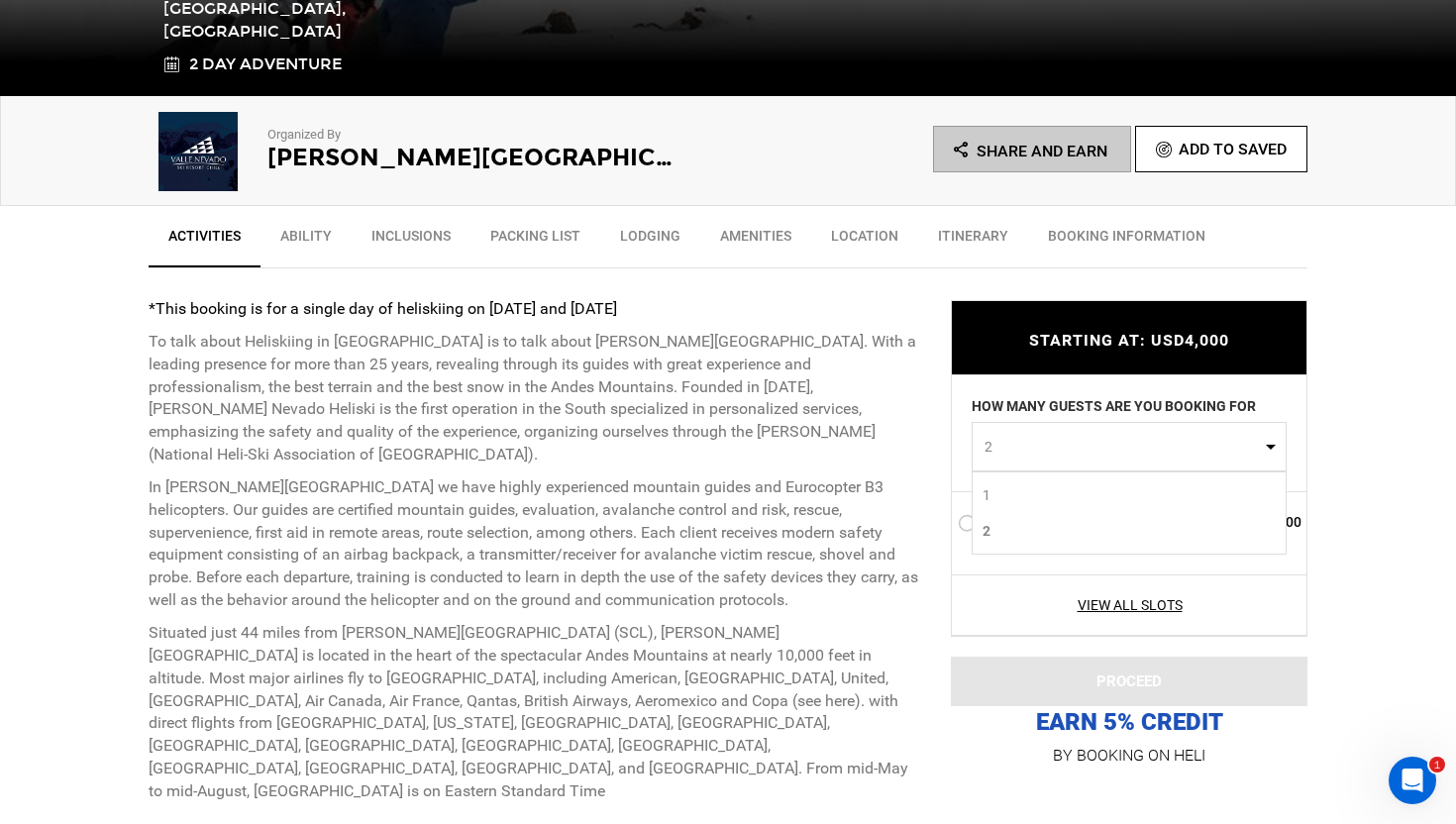 click on "1" at bounding box center (1129, 495) 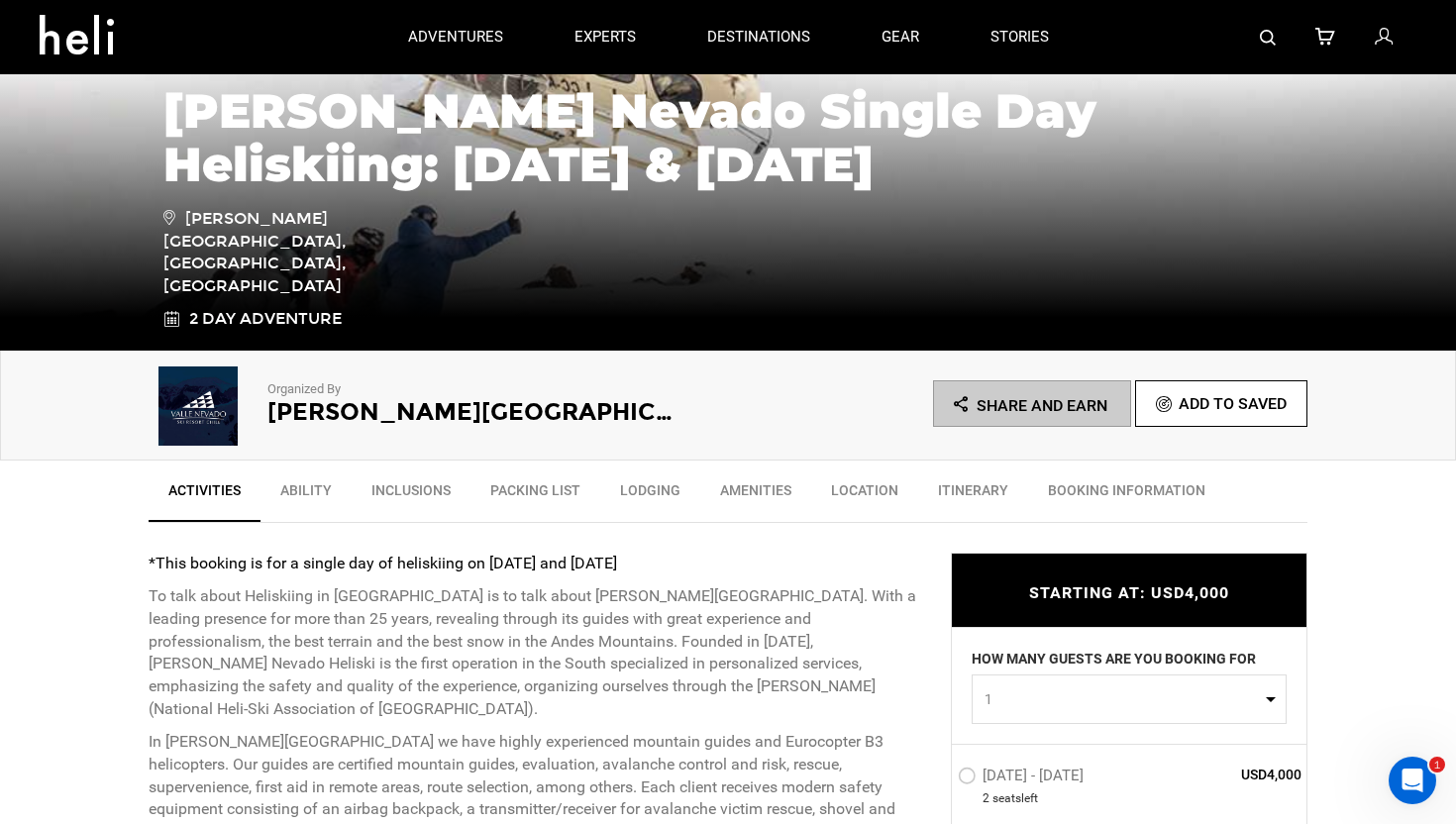 scroll, scrollTop: 0, scrollLeft: 0, axis: both 